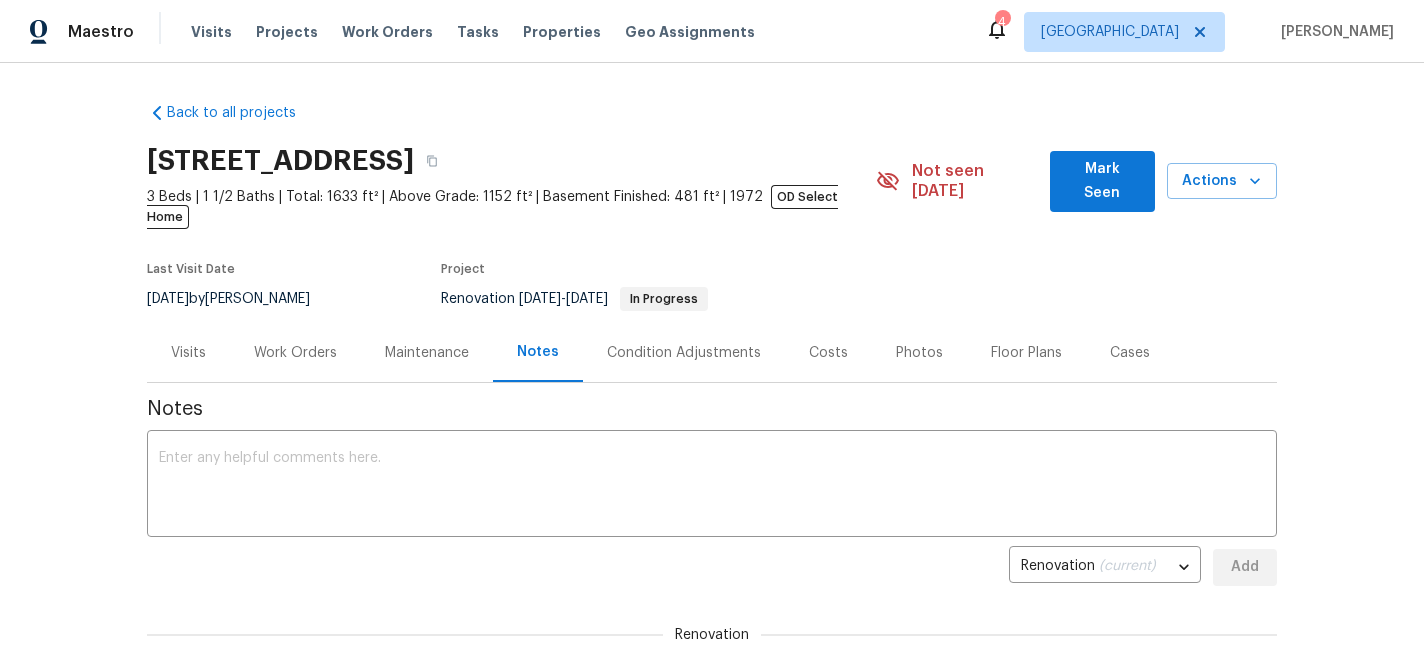 scroll, scrollTop: 0, scrollLeft: 0, axis: both 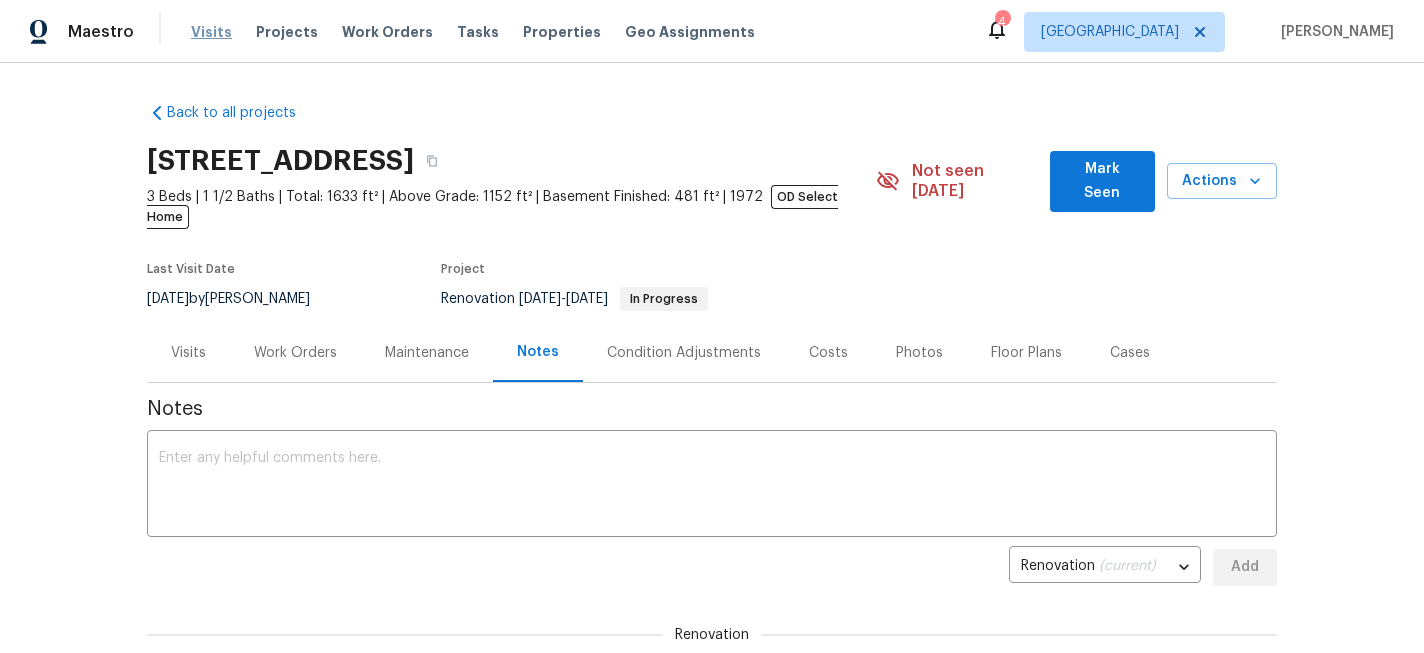 click on "Visits" at bounding box center (211, 32) 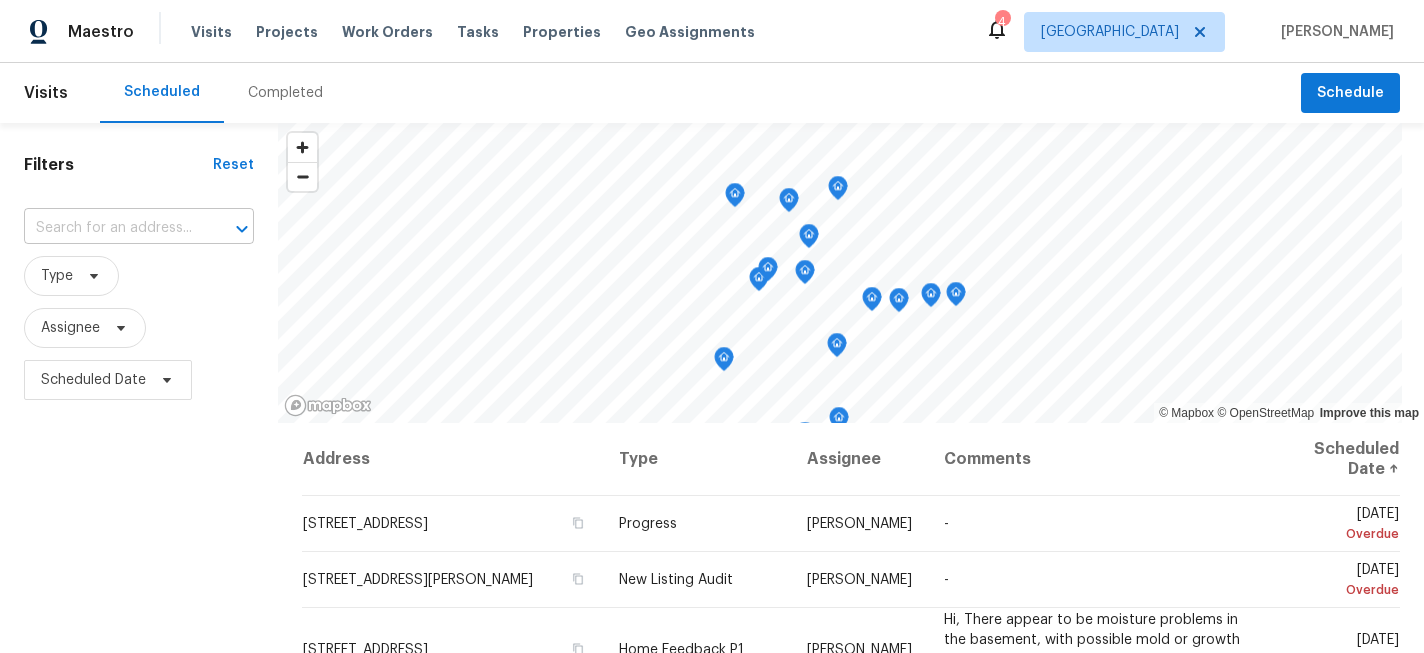 click at bounding box center [111, 228] 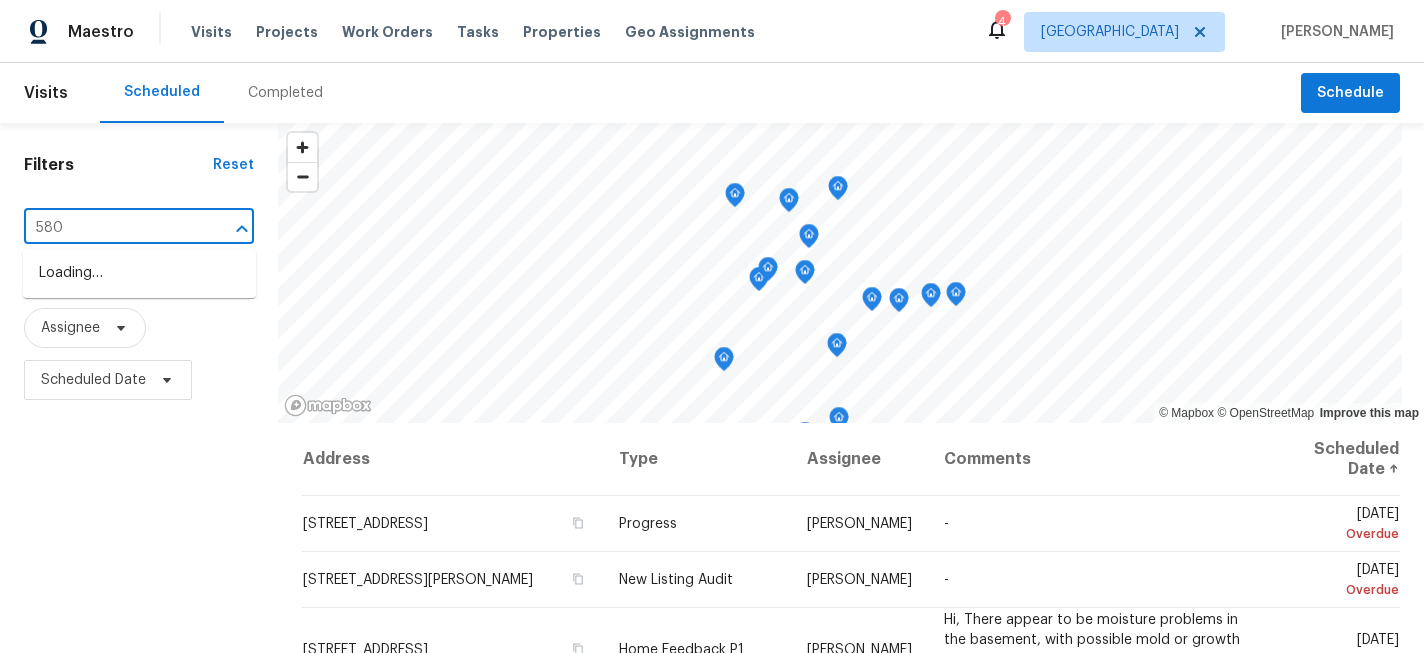 type on "5808" 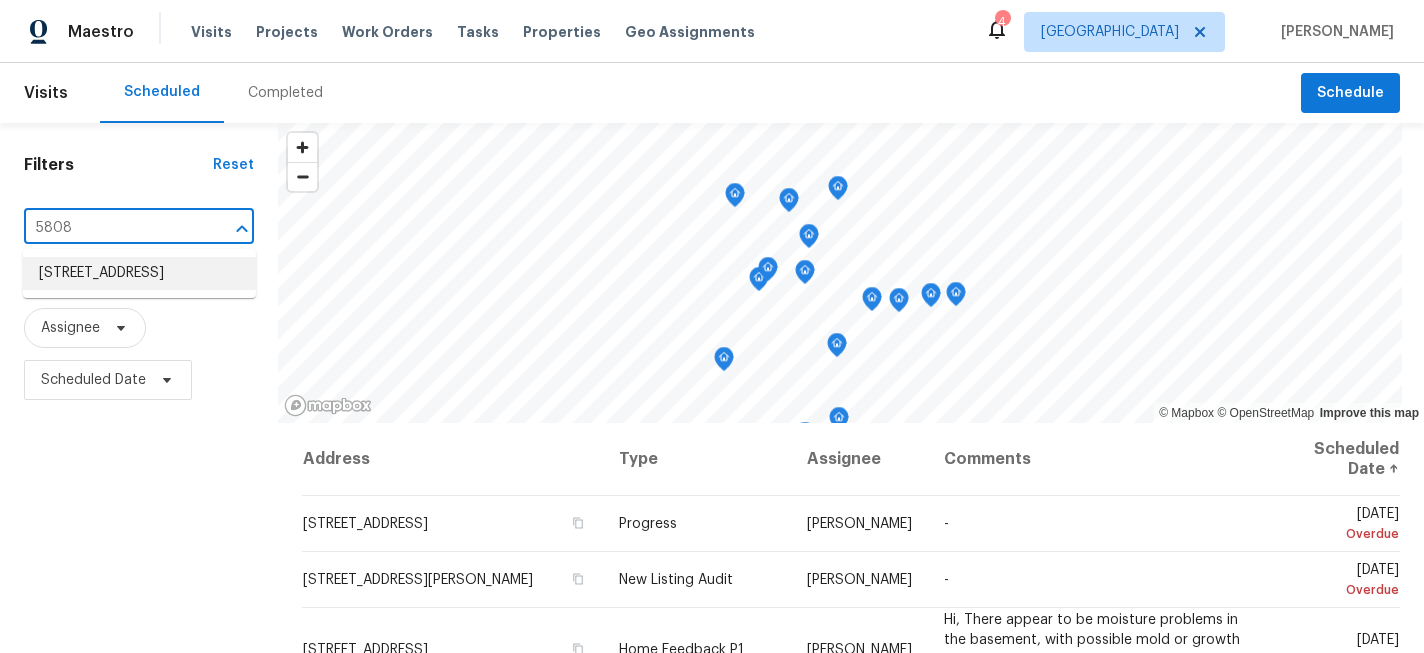 click on "5808 Colfax Ave N, Brooklyn Center, MN 55430" at bounding box center [139, 273] 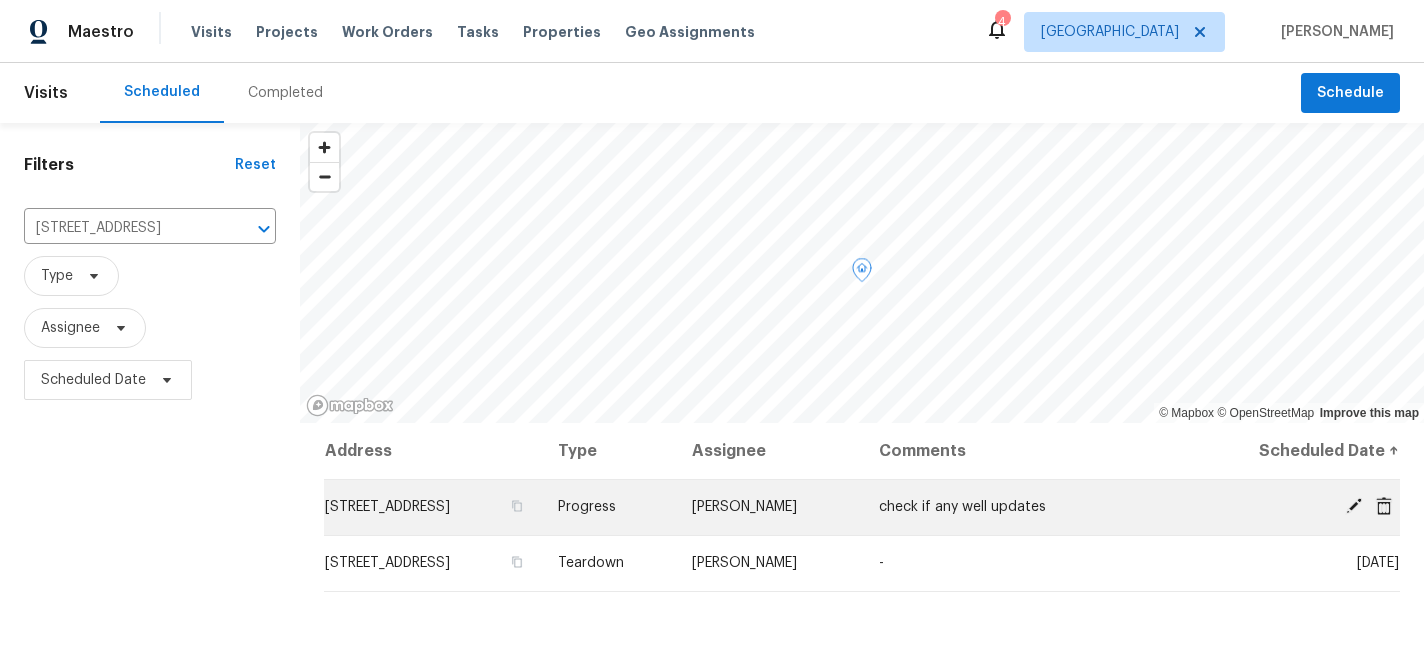 click 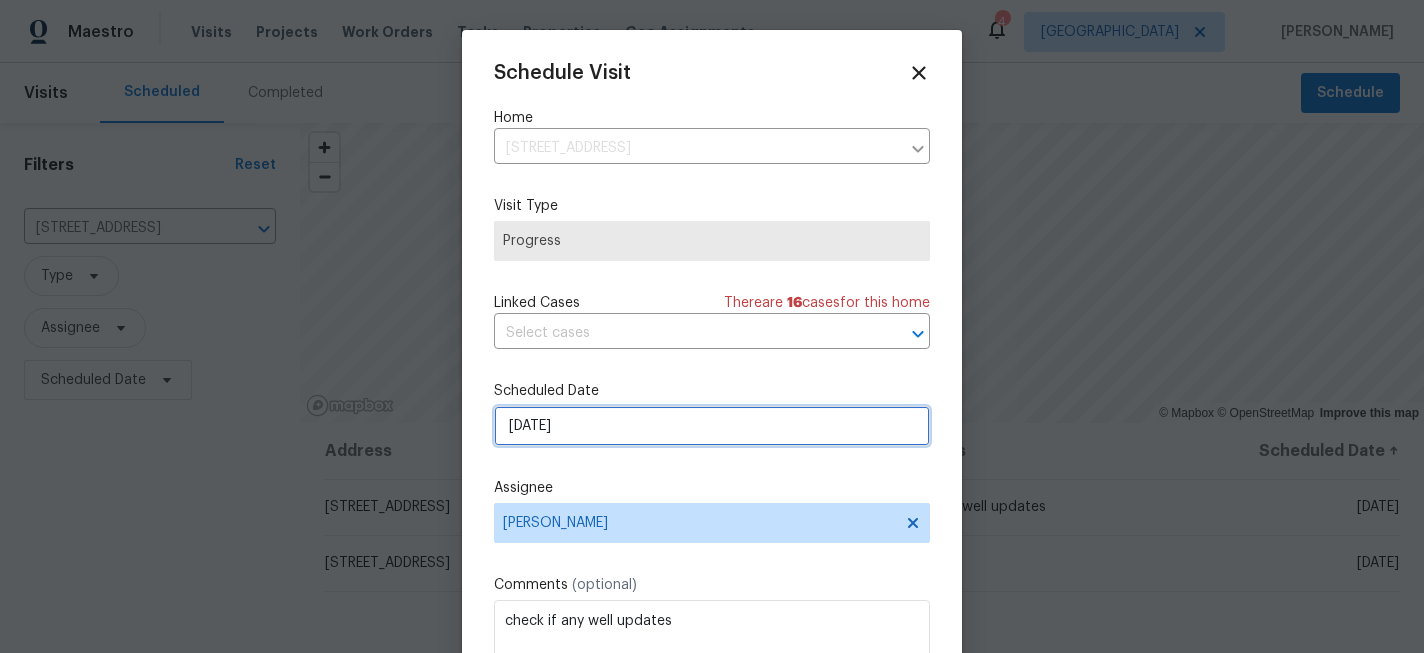 click on "7/17/2025" at bounding box center [712, 426] 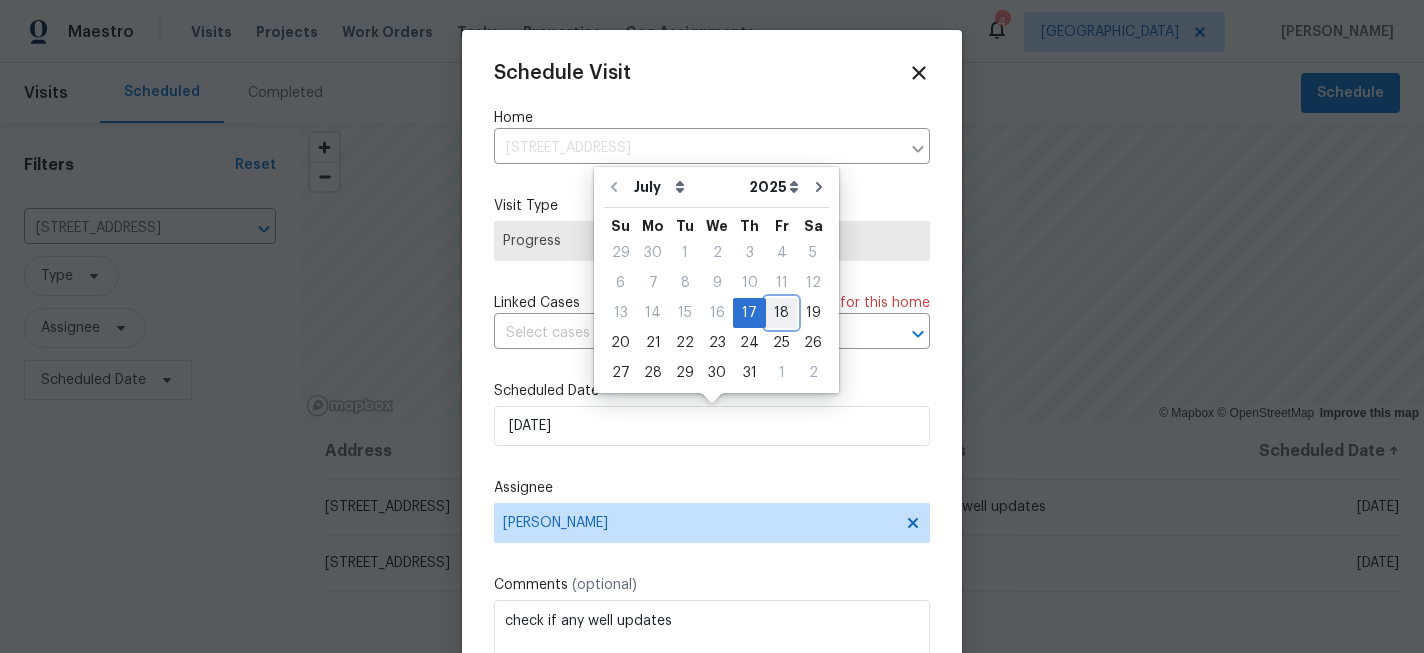 click on "18" at bounding box center (781, 313) 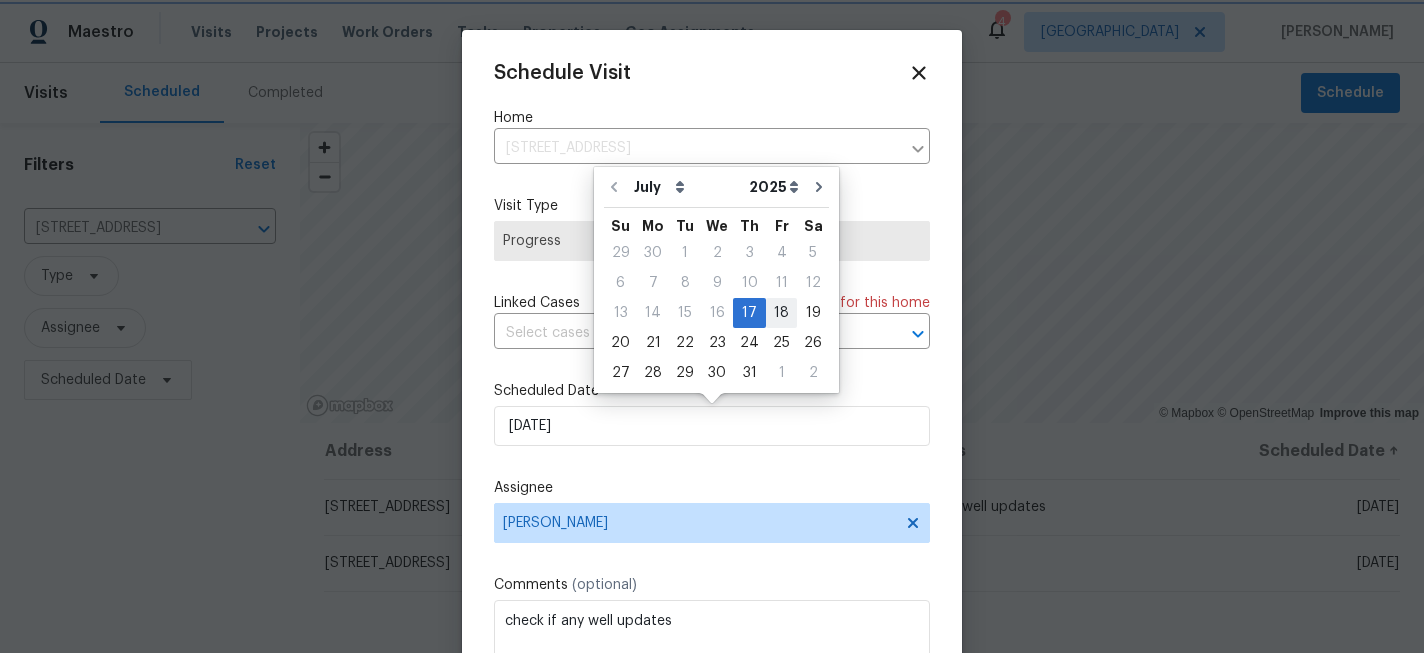 type on "7/18/2025" 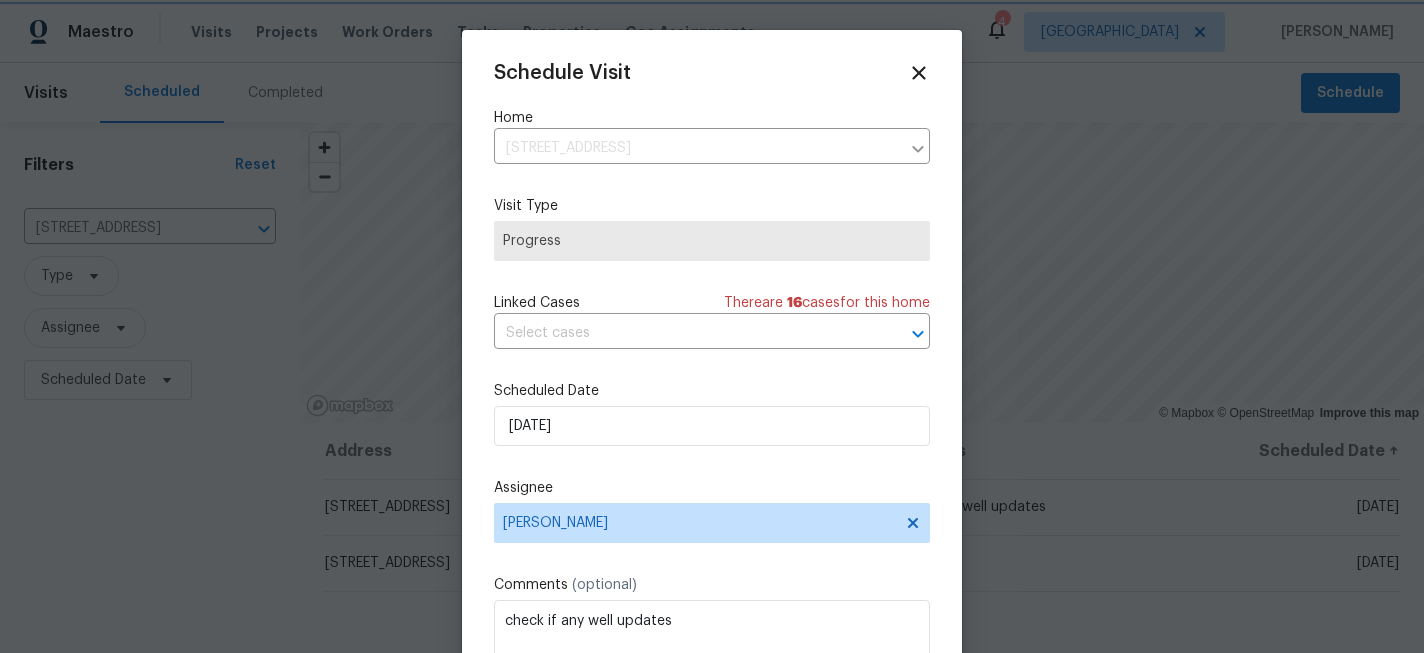 scroll, scrollTop: 36, scrollLeft: 0, axis: vertical 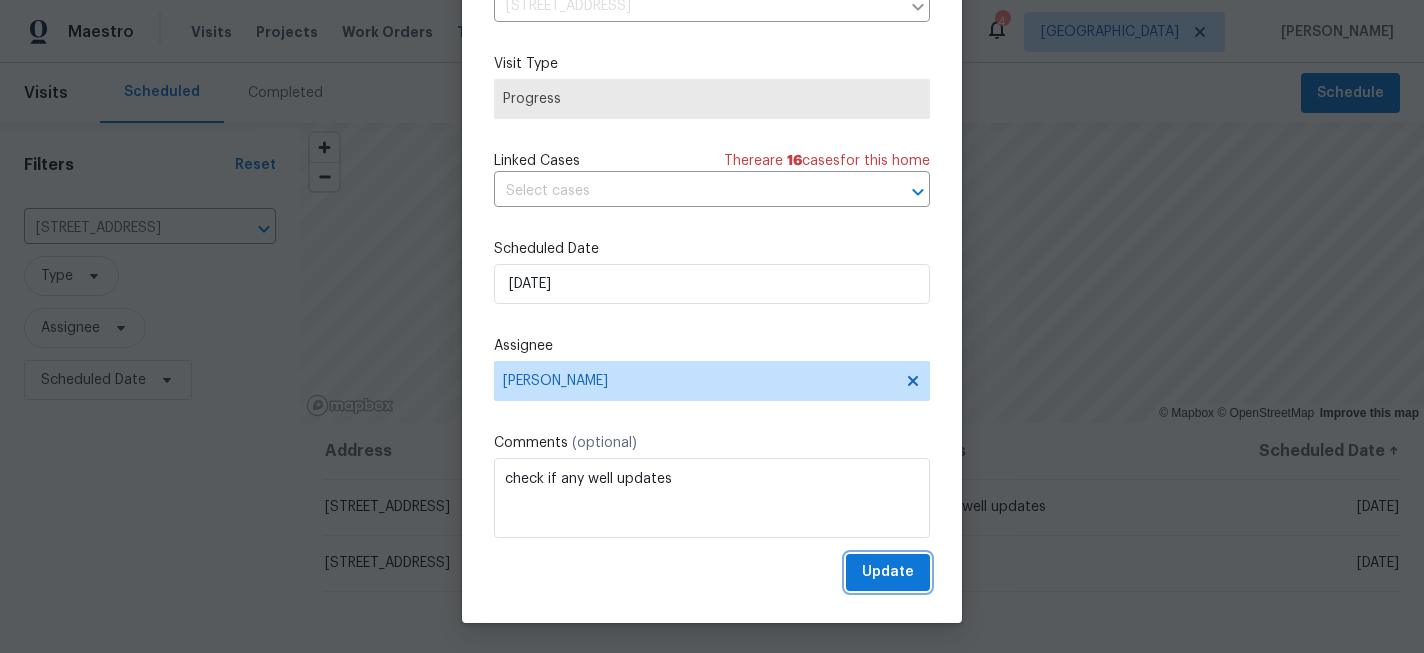 click on "Update" at bounding box center (888, 572) 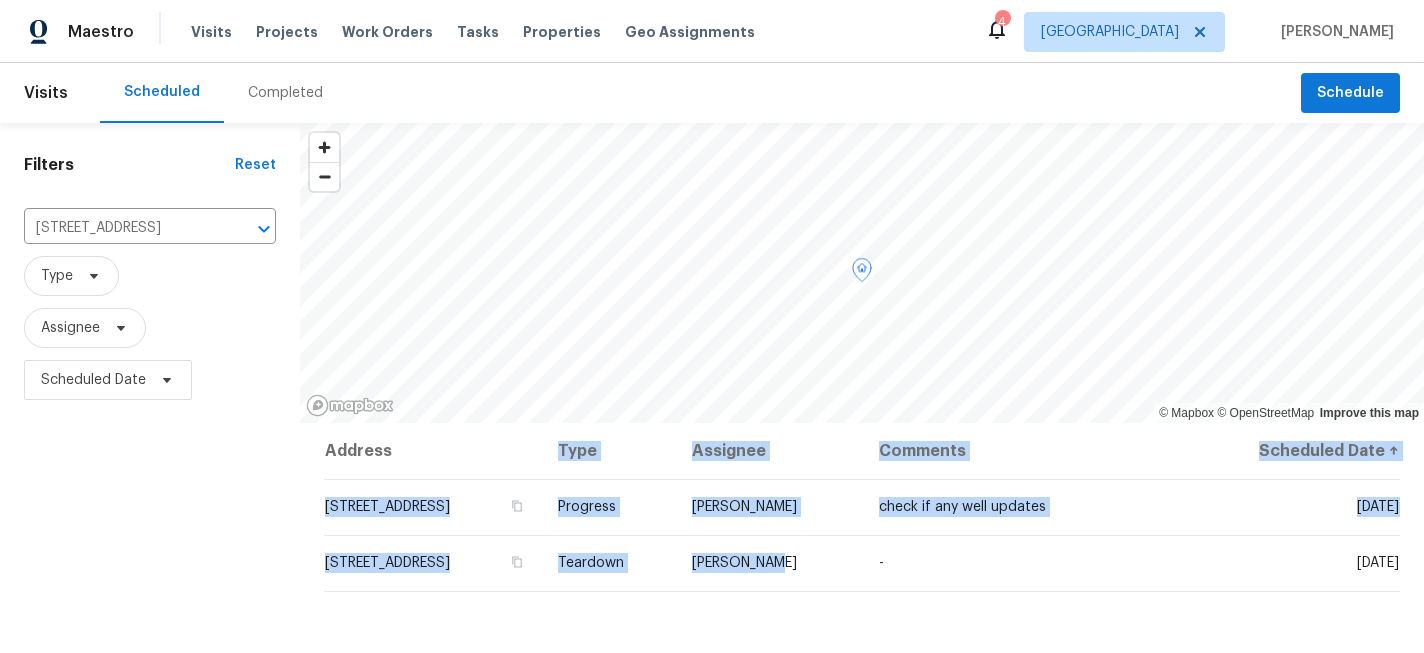 click on "Address Type Assignee Comments Scheduled Date ↑ 5808 Colfax Ave N, Brooklyn Center, MN 55430 Progress Matt Kohler check if any well updates  Fri, Jul 18 5808 Colfax Ave N, Brooklyn Center, MN 55430 Teardown Matt Kohler - Sun, Jul 27" at bounding box center [862, 507] 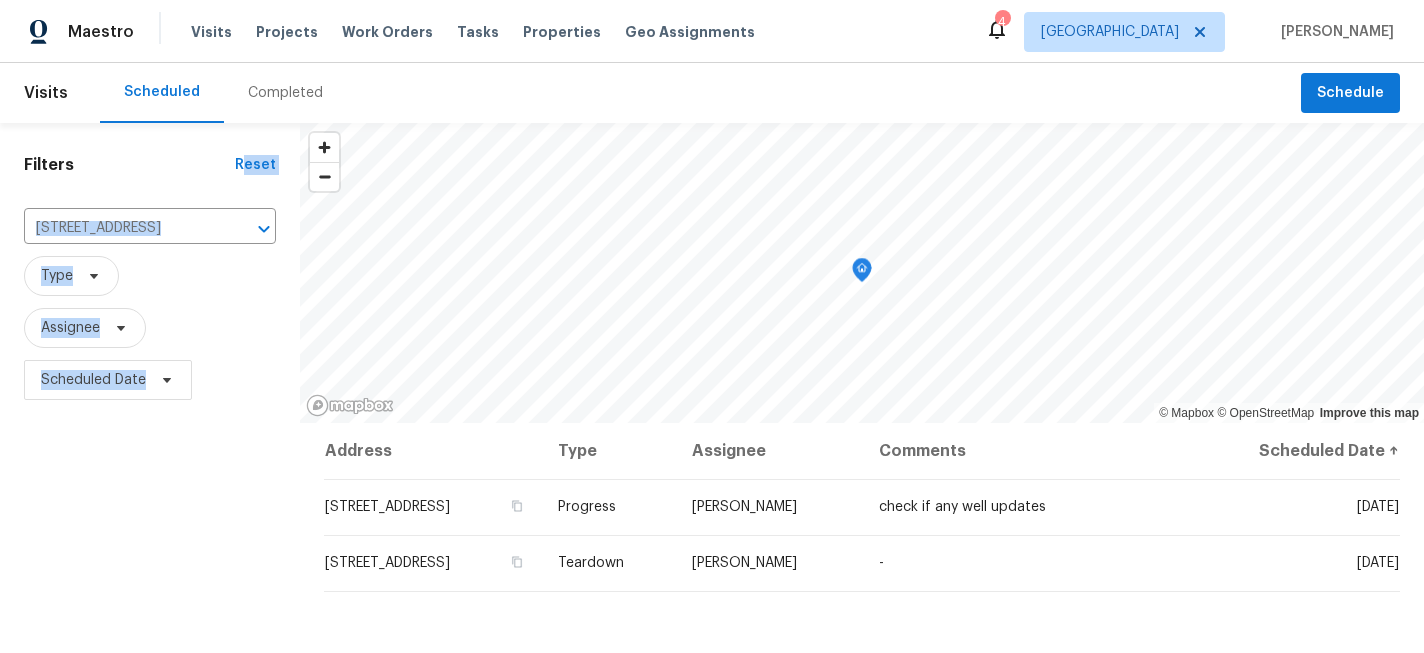 drag, startPoint x: 241, startPoint y: 473, endPoint x: 251, endPoint y: 148, distance: 325.1538 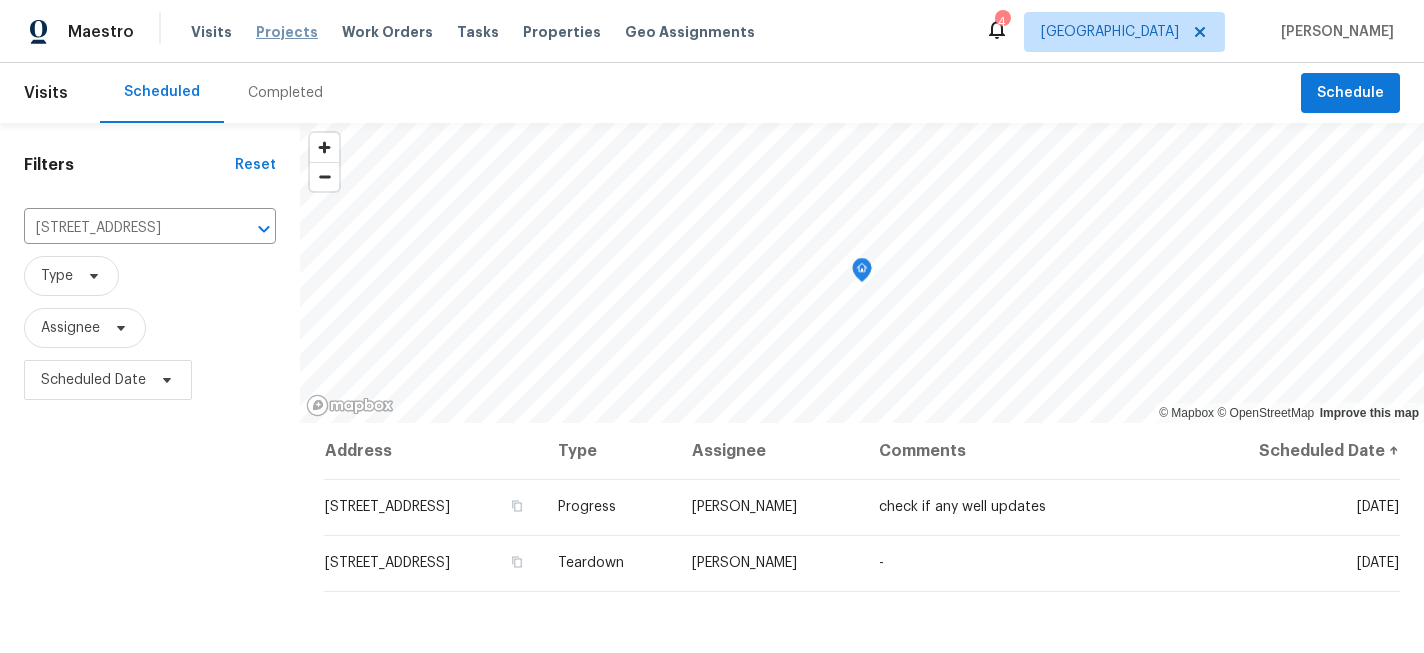 click on "Projects" at bounding box center (287, 32) 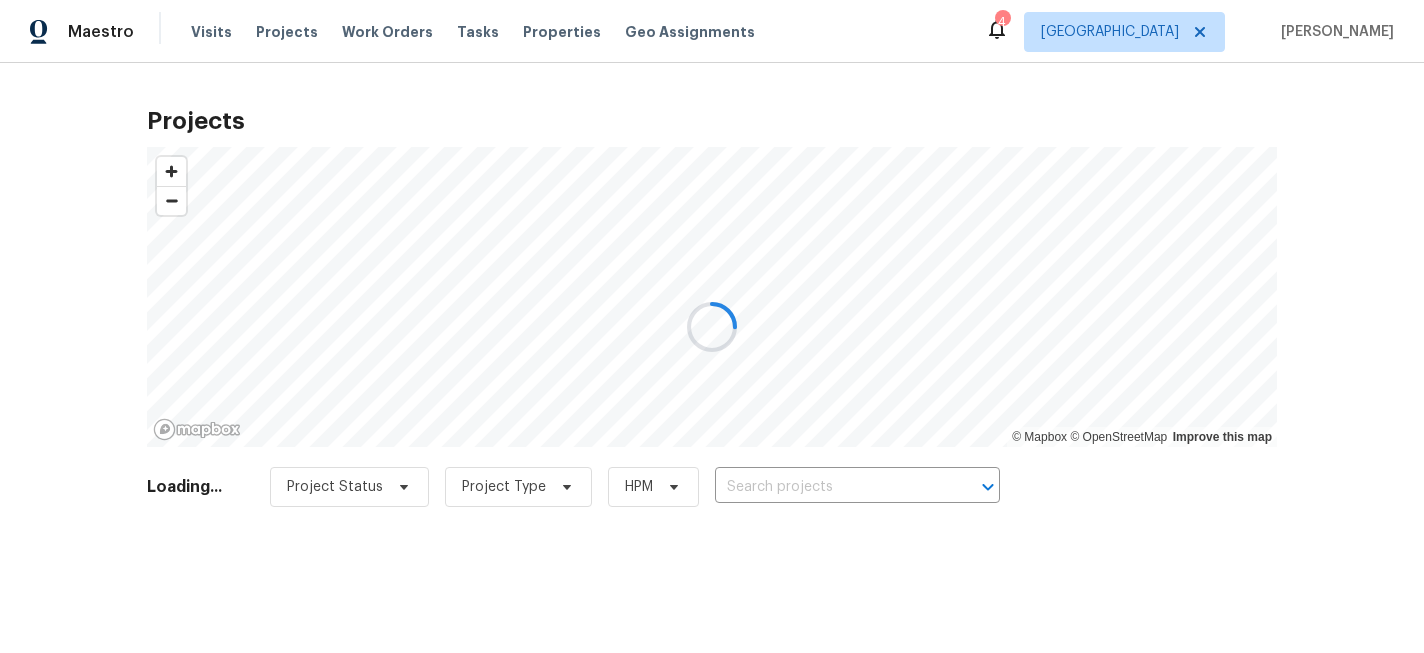click at bounding box center (712, 326) 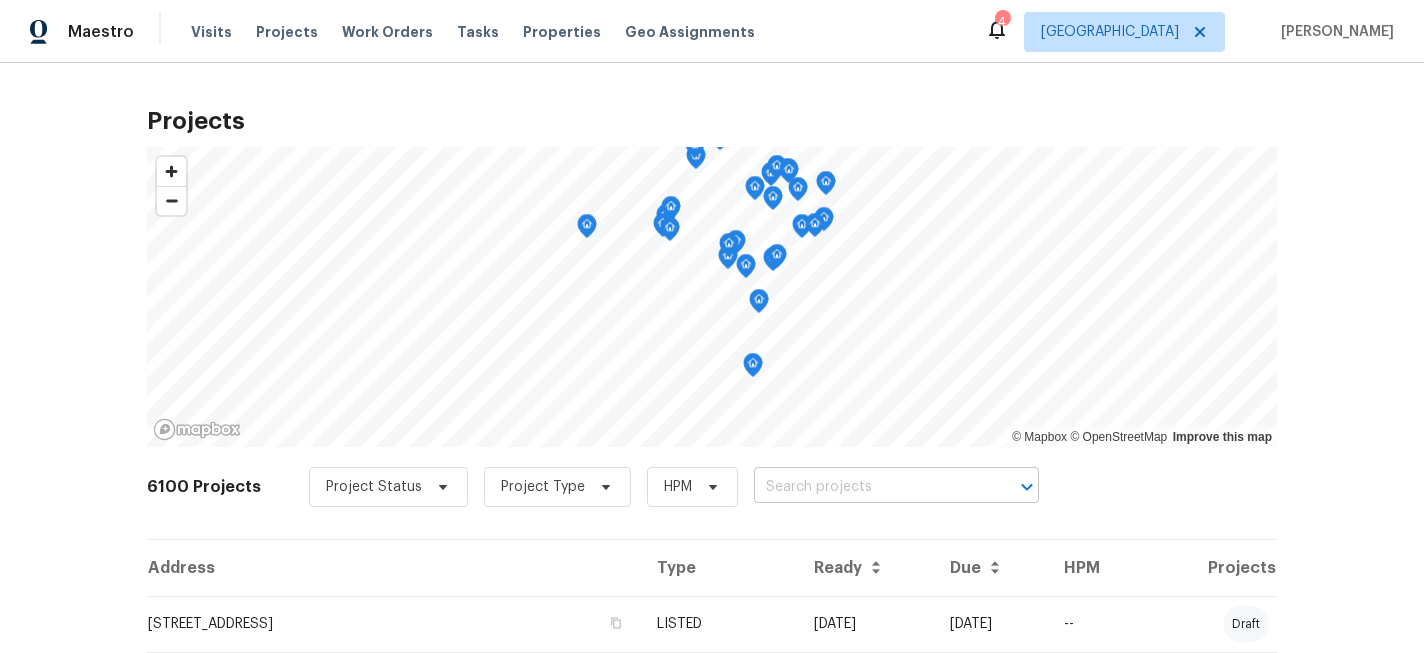 click at bounding box center [868, 487] 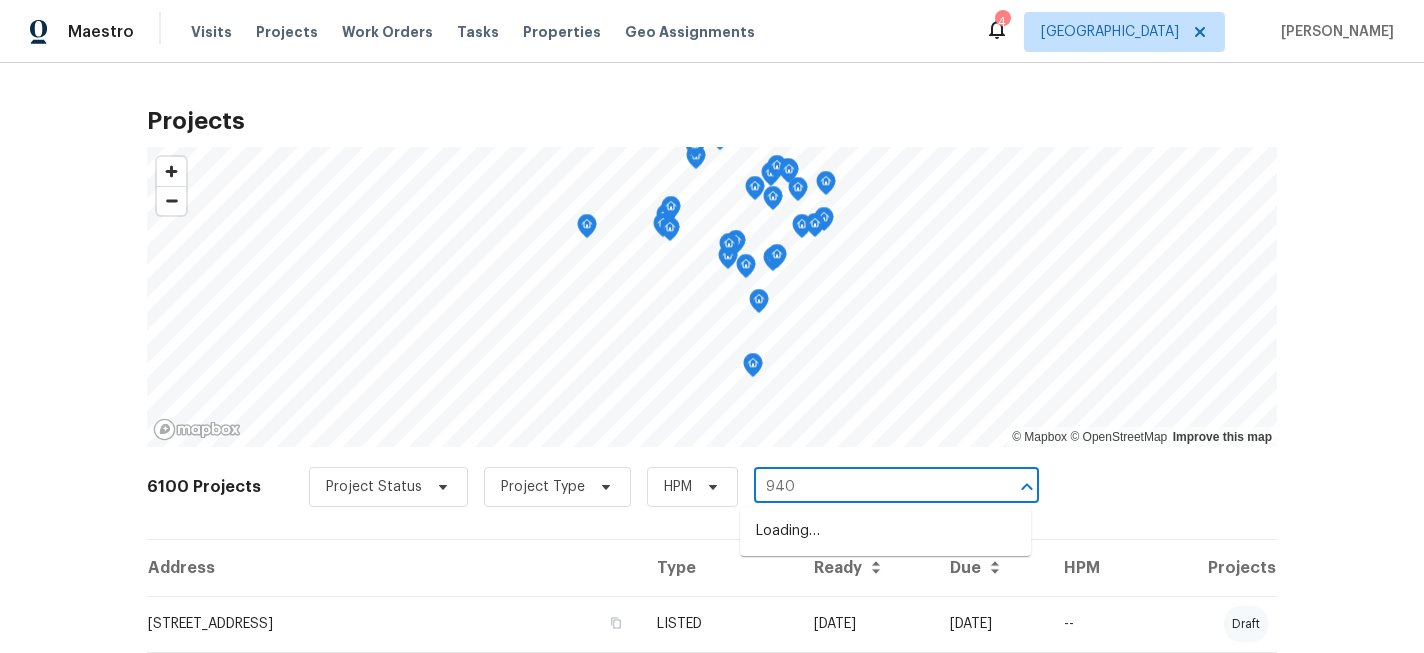 type on "9405" 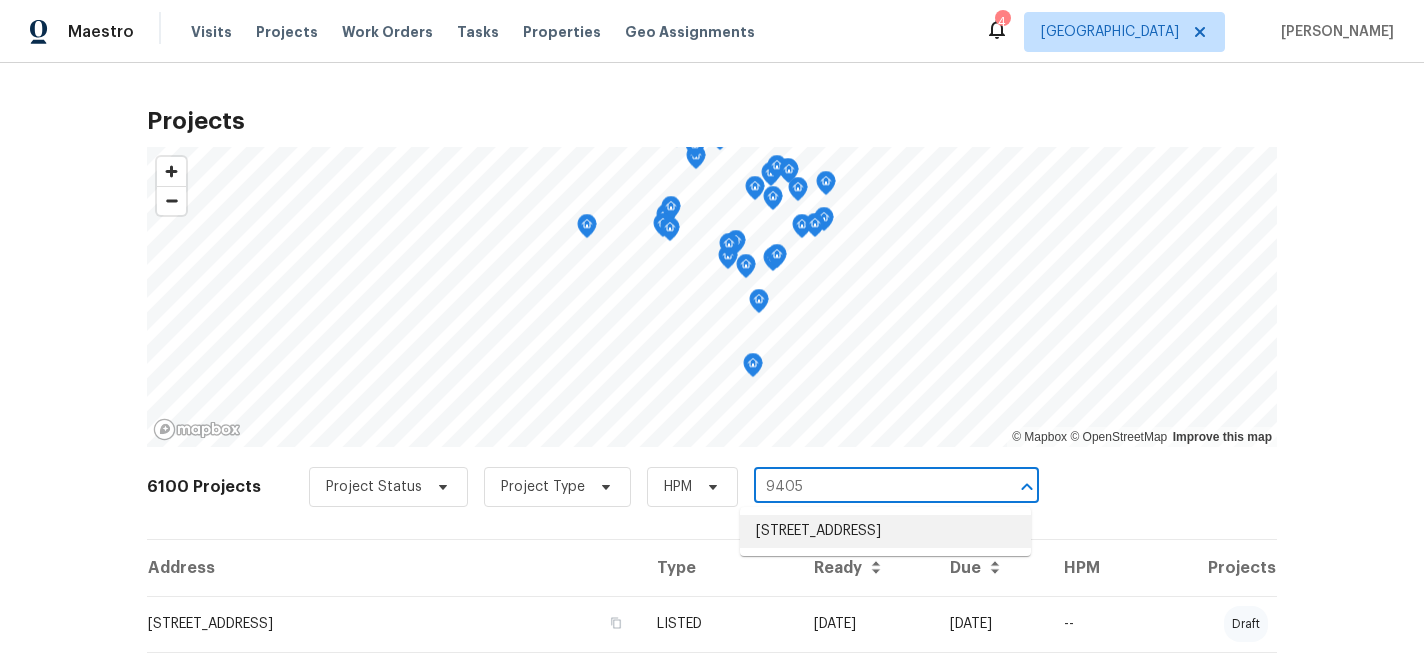 click on "9405 Olympia St, Golden Valley, MN 55427" at bounding box center [885, 531] 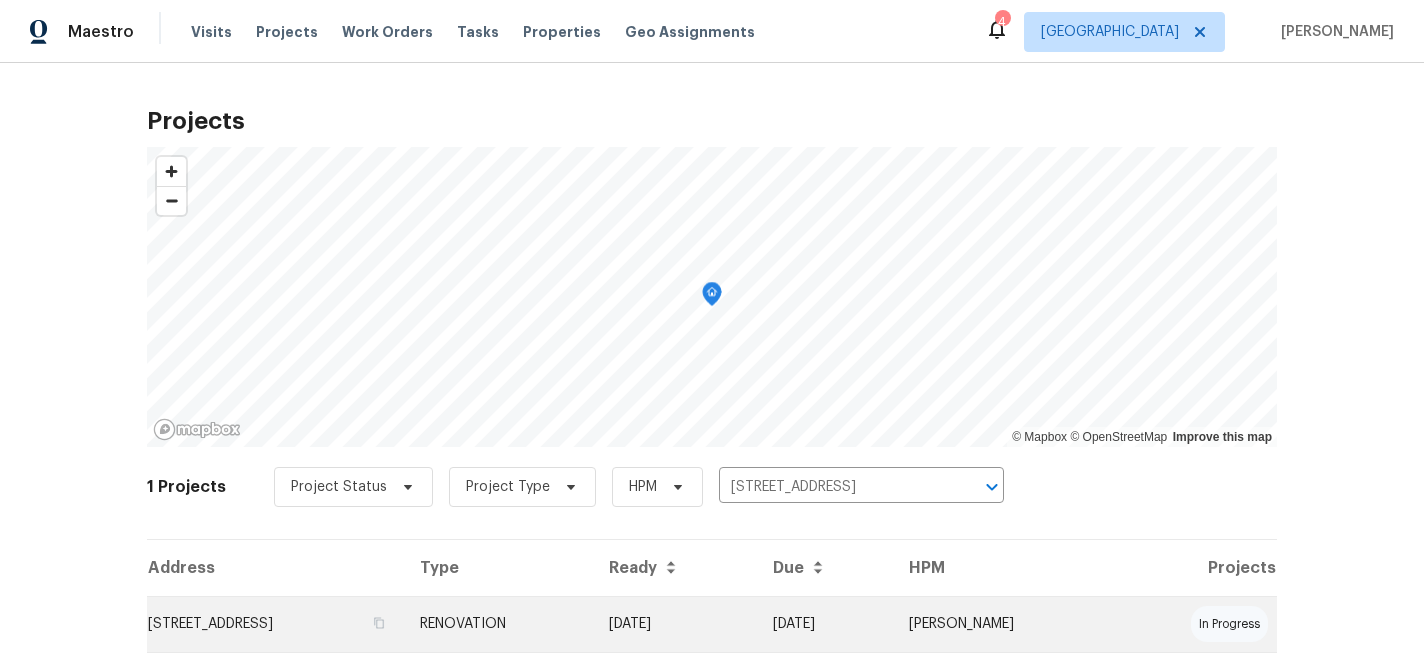click on "9405 Olympia St, Golden Valley, MN 55427" at bounding box center [275, 624] 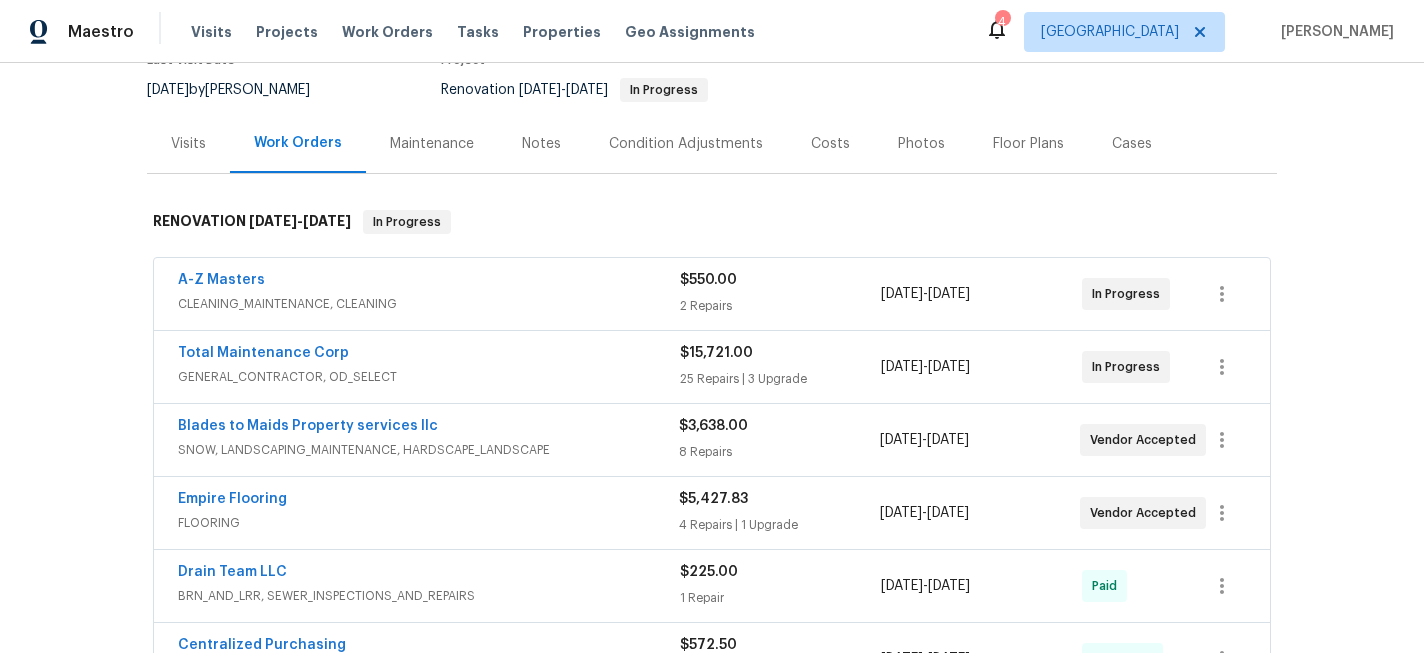 scroll, scrollTop: 198, scrollLeft: 0, axis: vertical 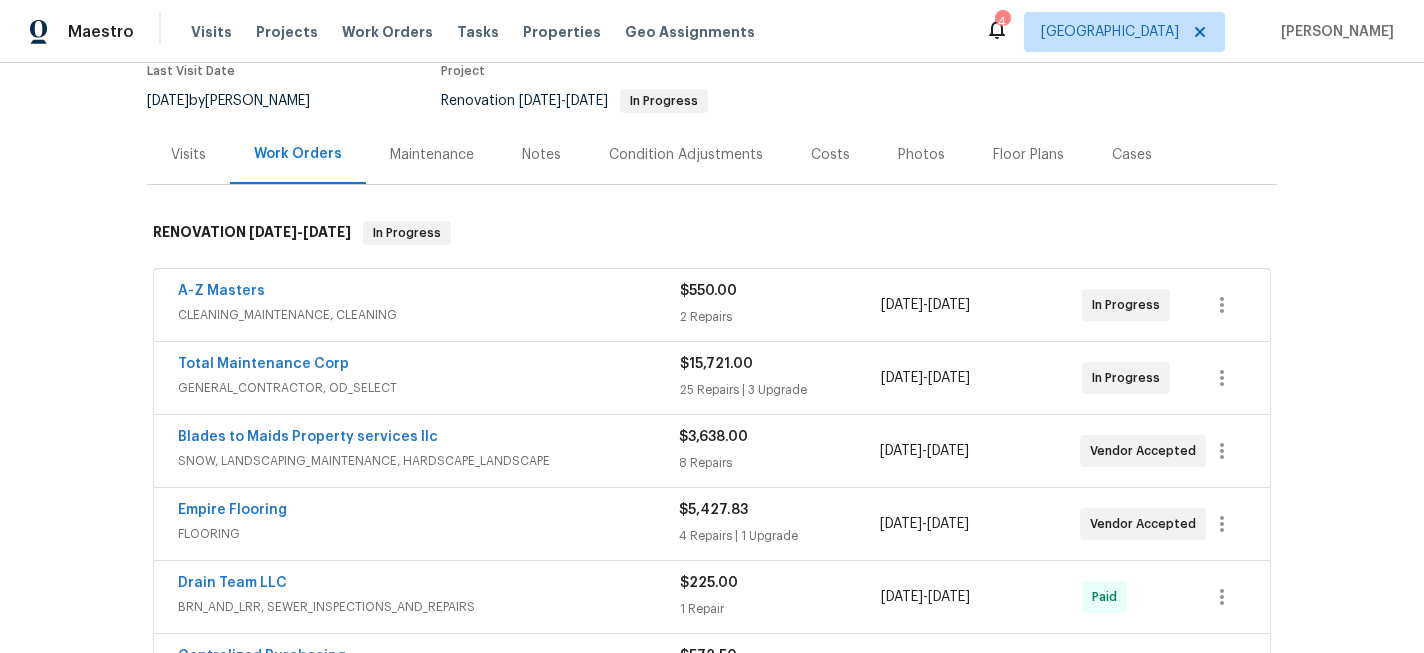 click on "Notes" at bounding box center (541, 155) 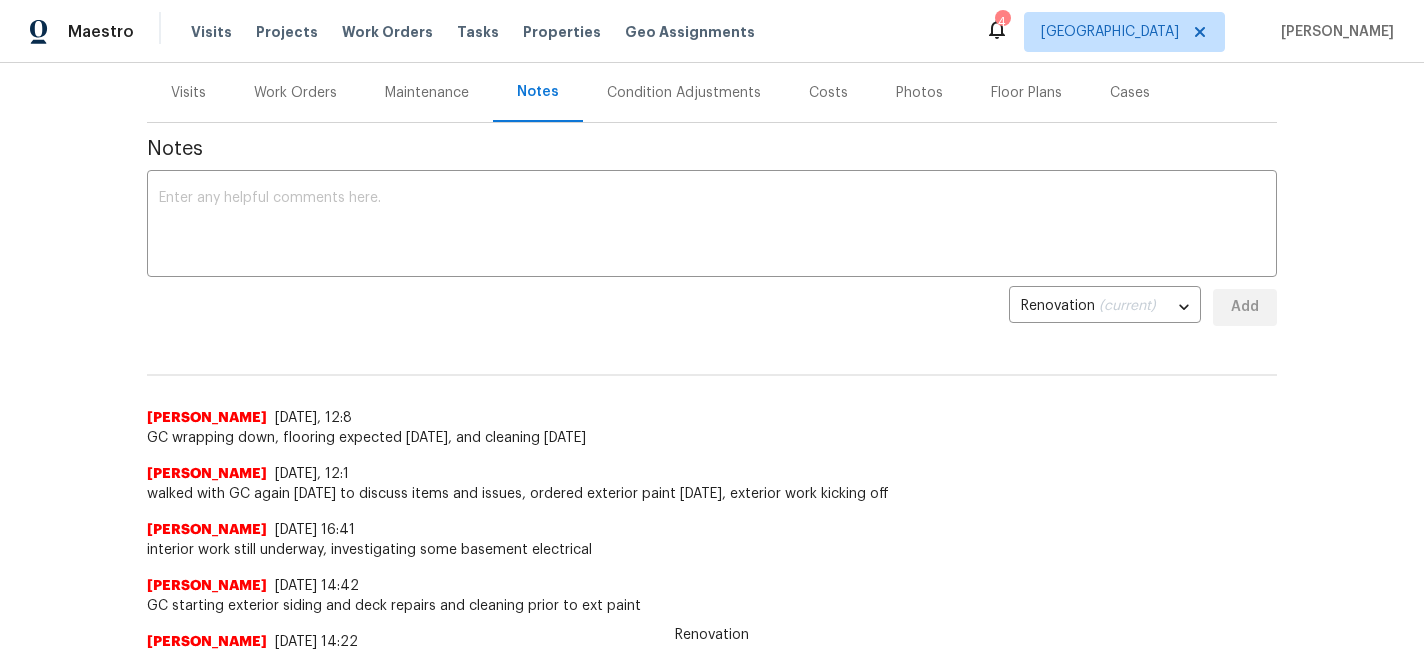 scroll, scrollTop: 0, scrollLeft: 0, axis: both 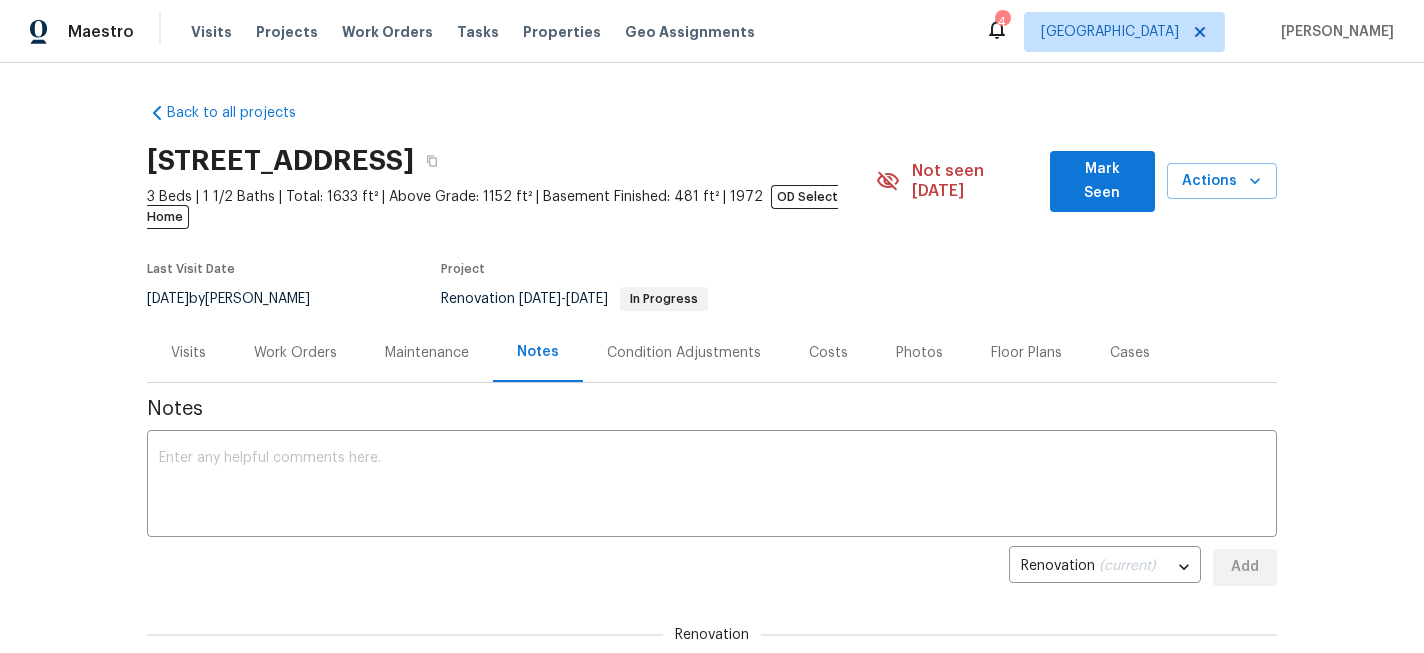 click on "Work Orders" at bounding box center (295, 353) 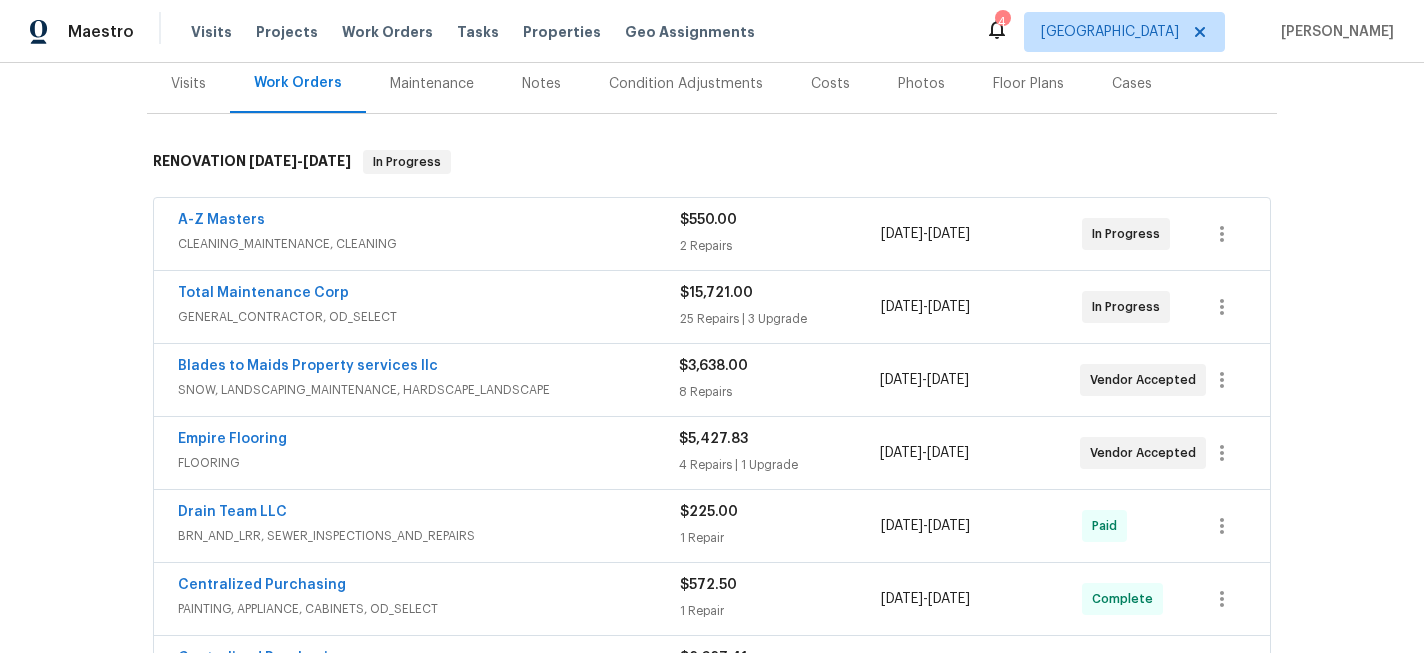 scroll, scrollTop: 272, scrollLeft: 0, axis: vertical 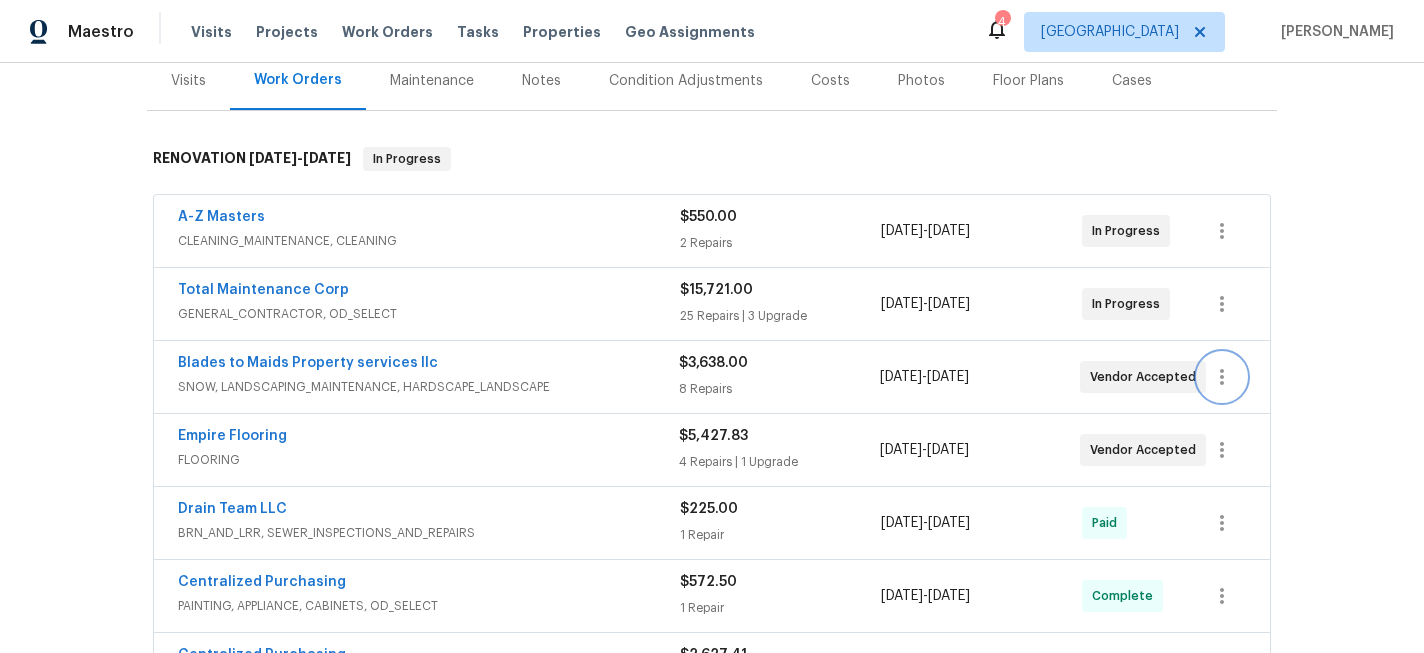 click 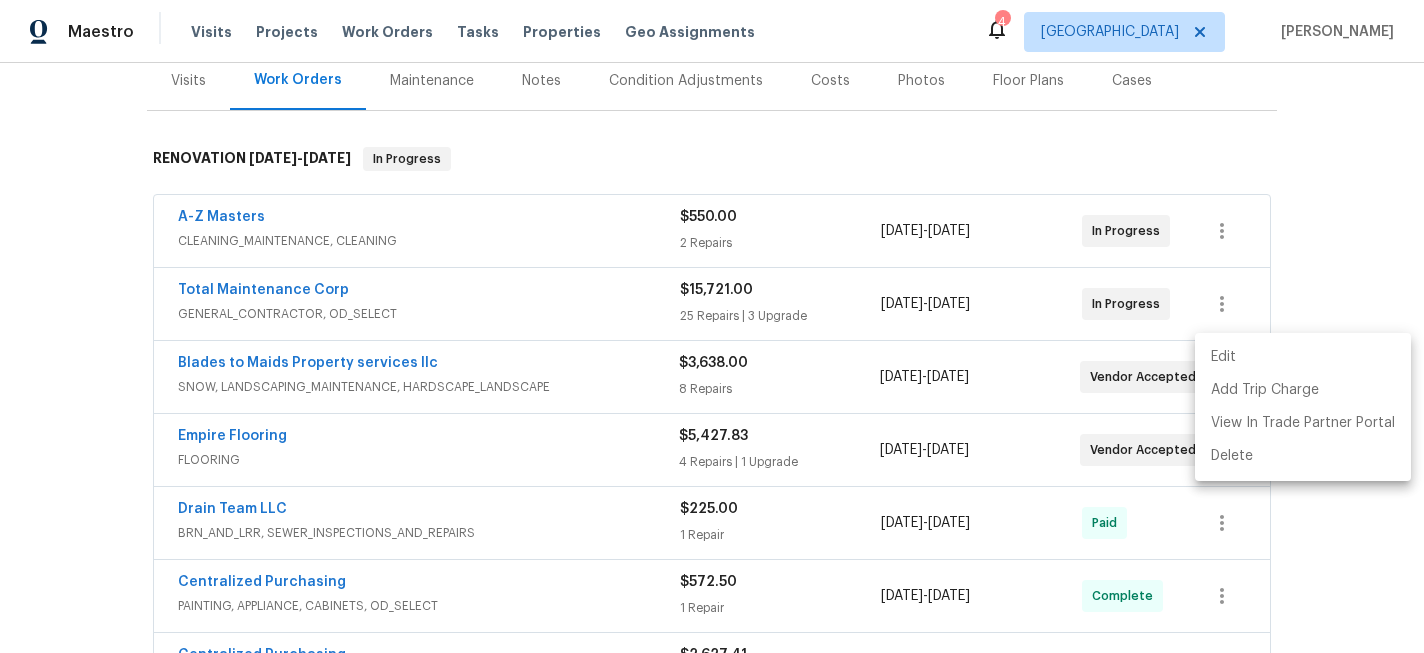 click on "Edit" at bounding box center [1303, 357] 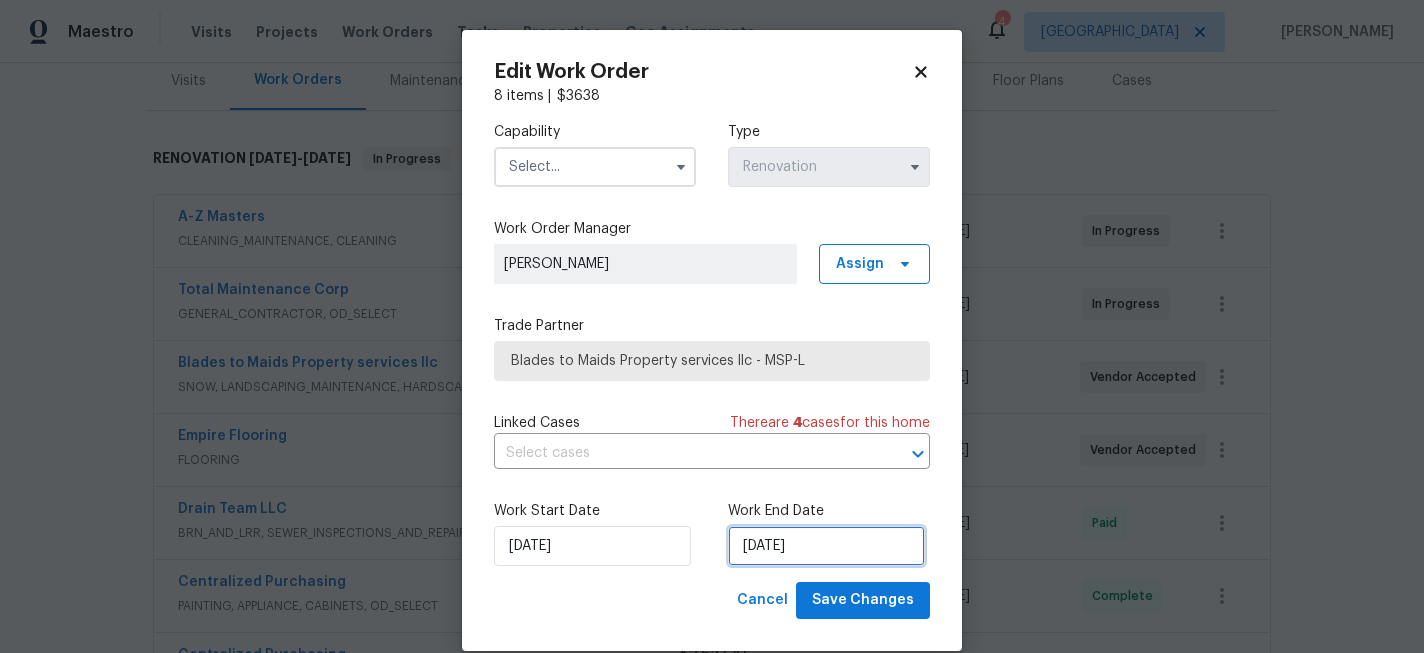 click on "7/25/2025" at bounding box center [826, 546] 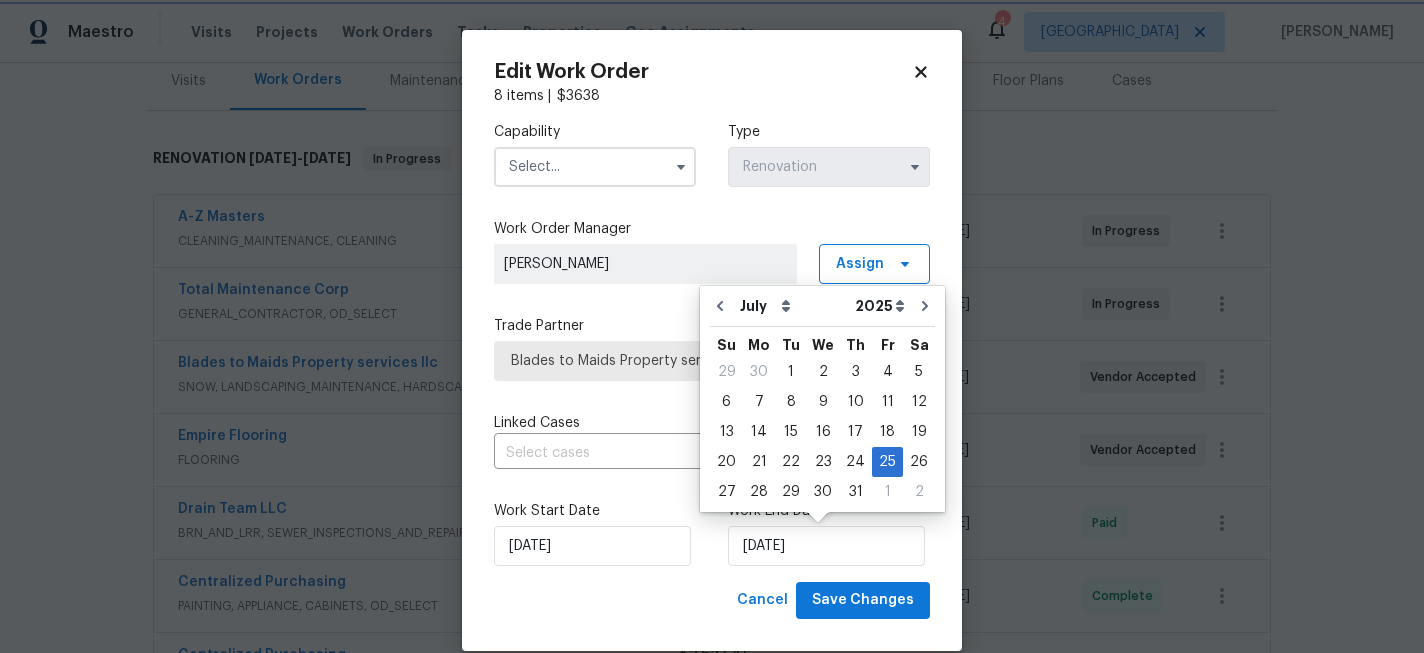 click on "Edit Work Order 8 items | $ 3638 Capability   Type   Renovation Work Order Manager   Matt Kohler Assign Trade Partner   Blades to Maids Property services llc - MSP-L Linked Cases There  are   4  case s  for this home   ​ Work Start Date   6/16/2025 Work End Date   7/25/2025 Cancel Save Changes" at bounding box center [712, 340] 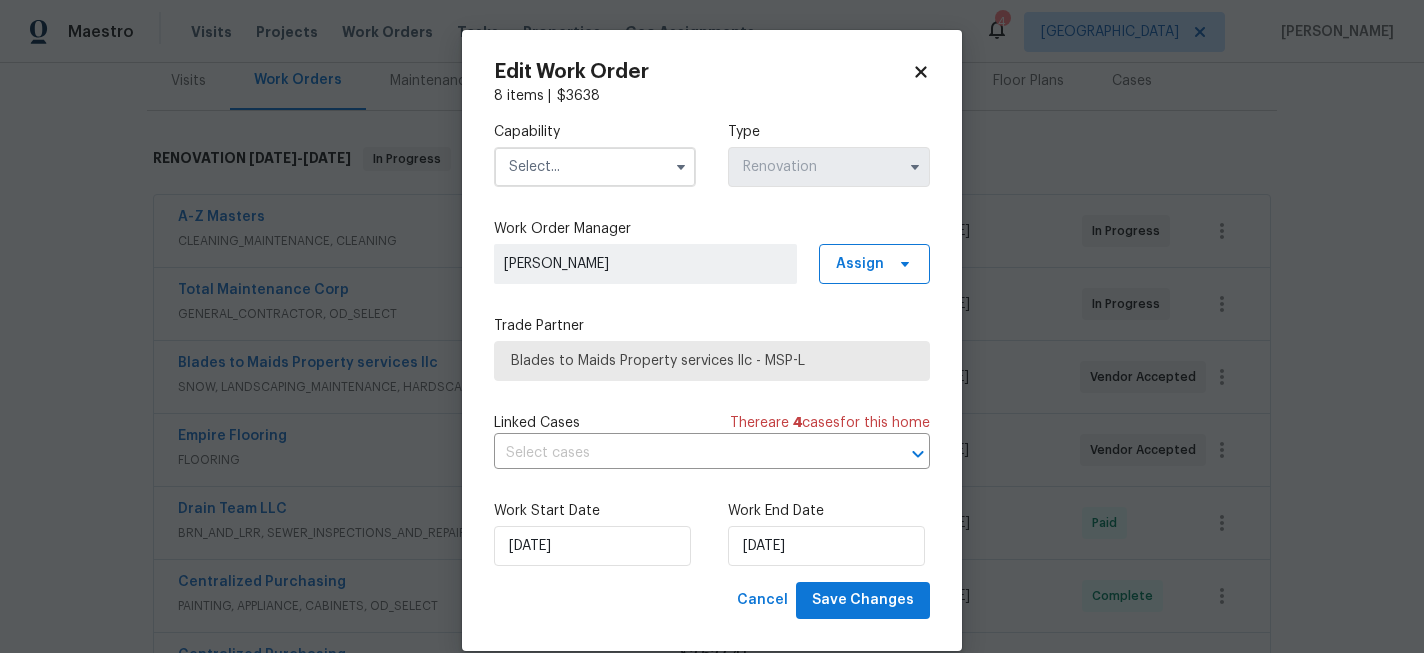 click 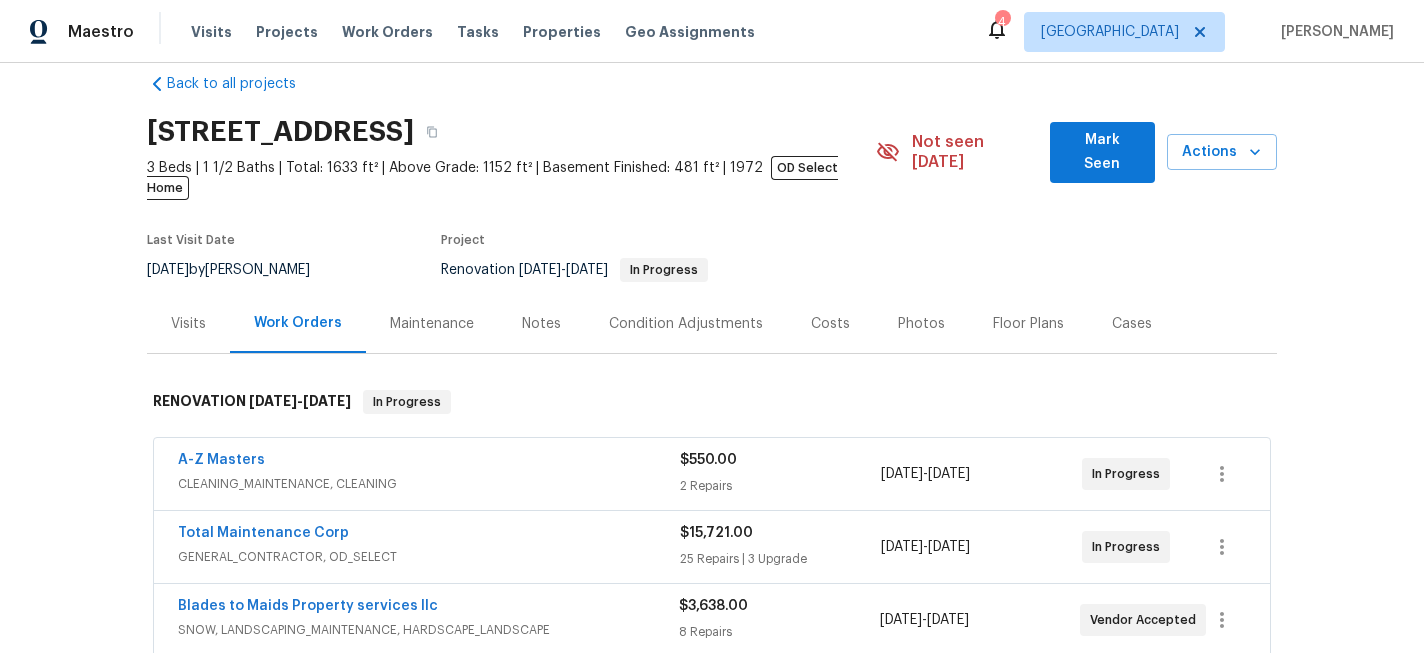 scroll, scrollTop: 0, scrollLeft: 0, axis: both 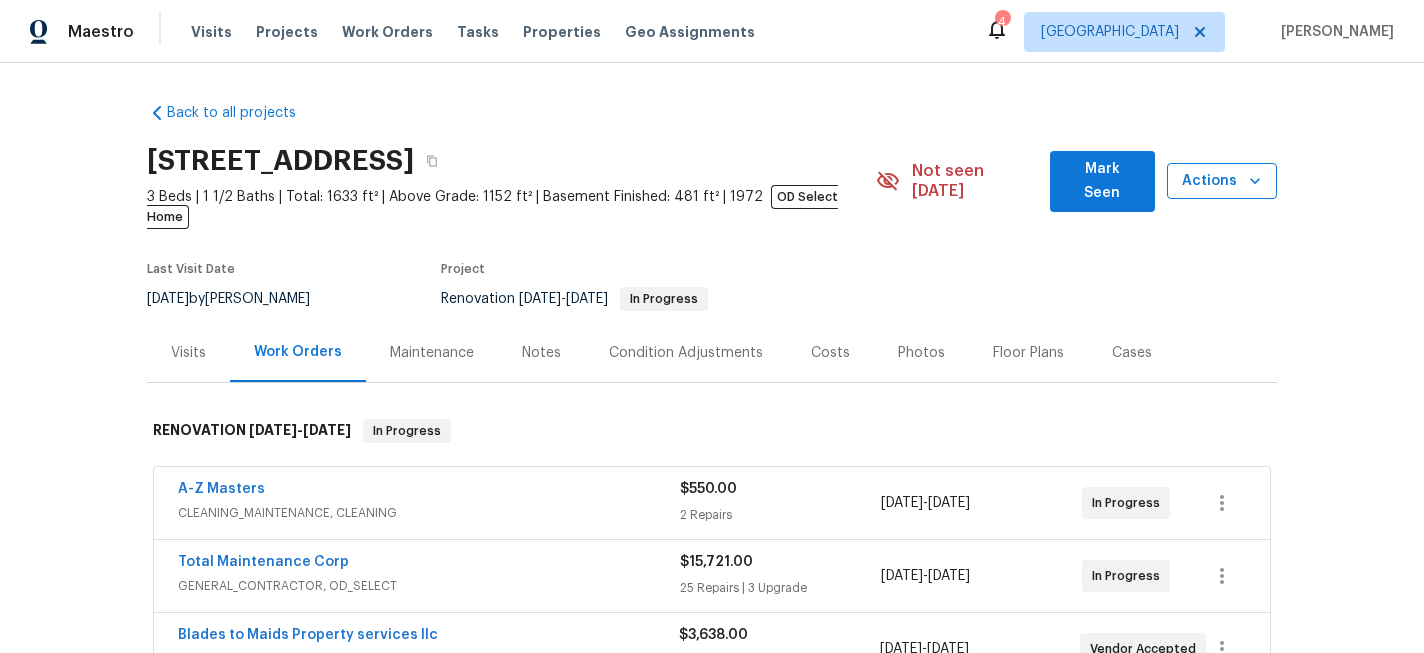 click 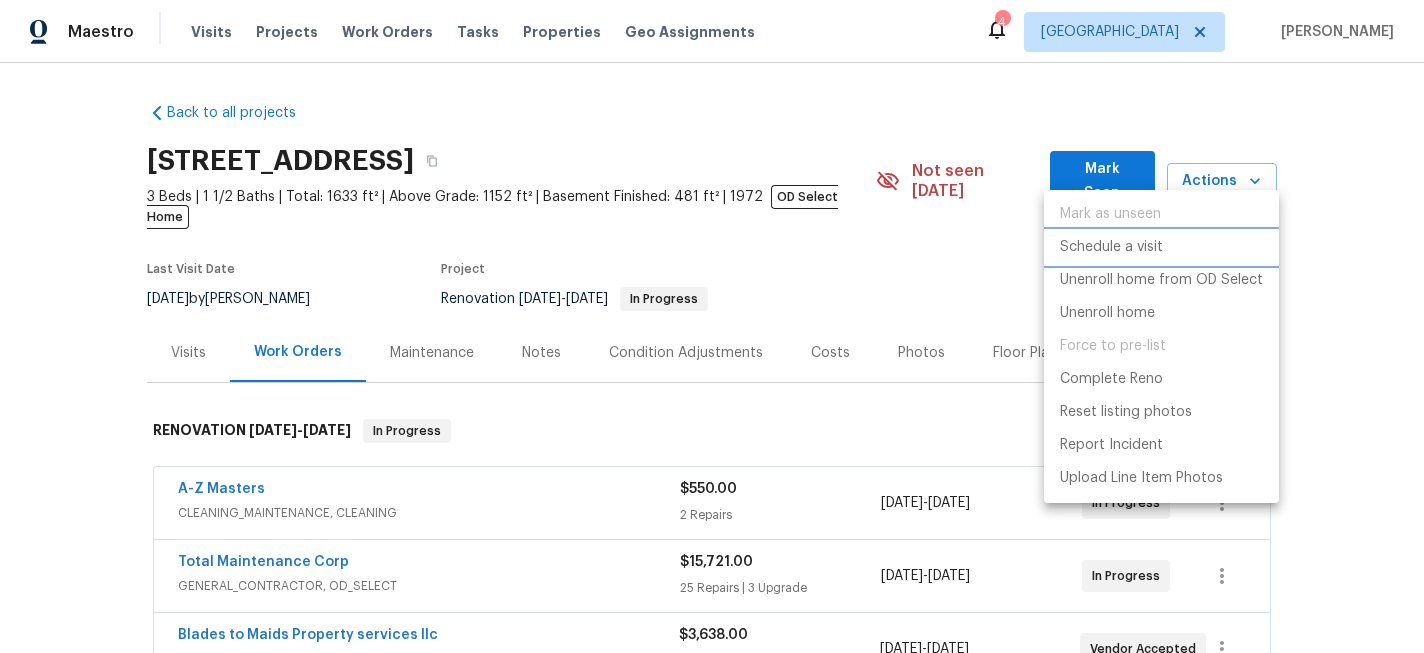 click on "Schedule a visit" at bounding box center (1111, 247) 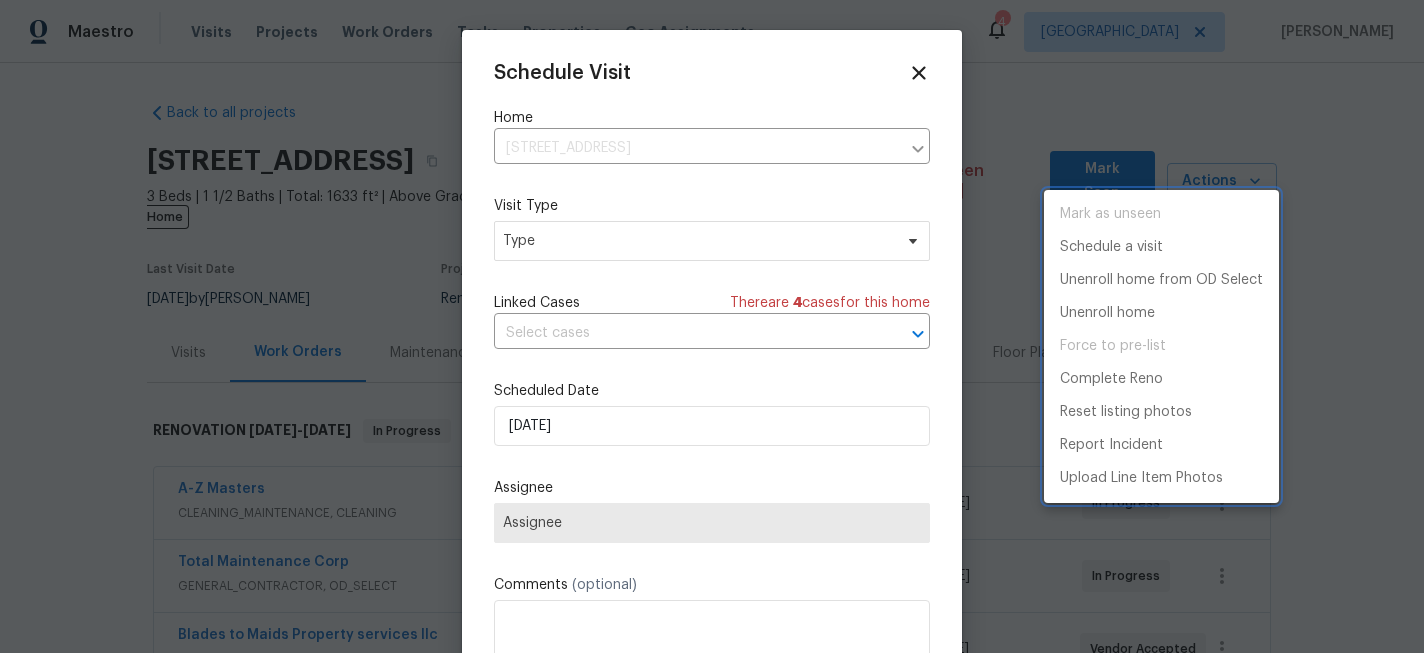 click at bounding box center (712, 326) 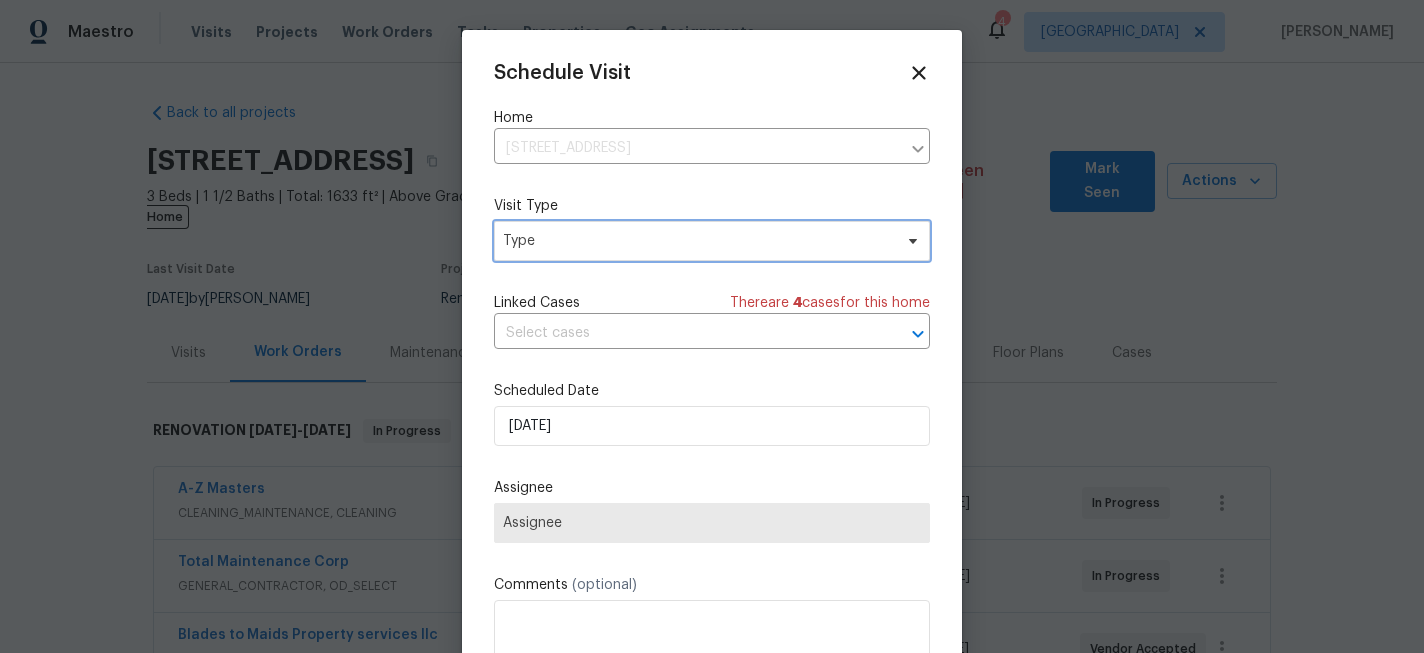 click on "Type" at bounding box center (697, 241) 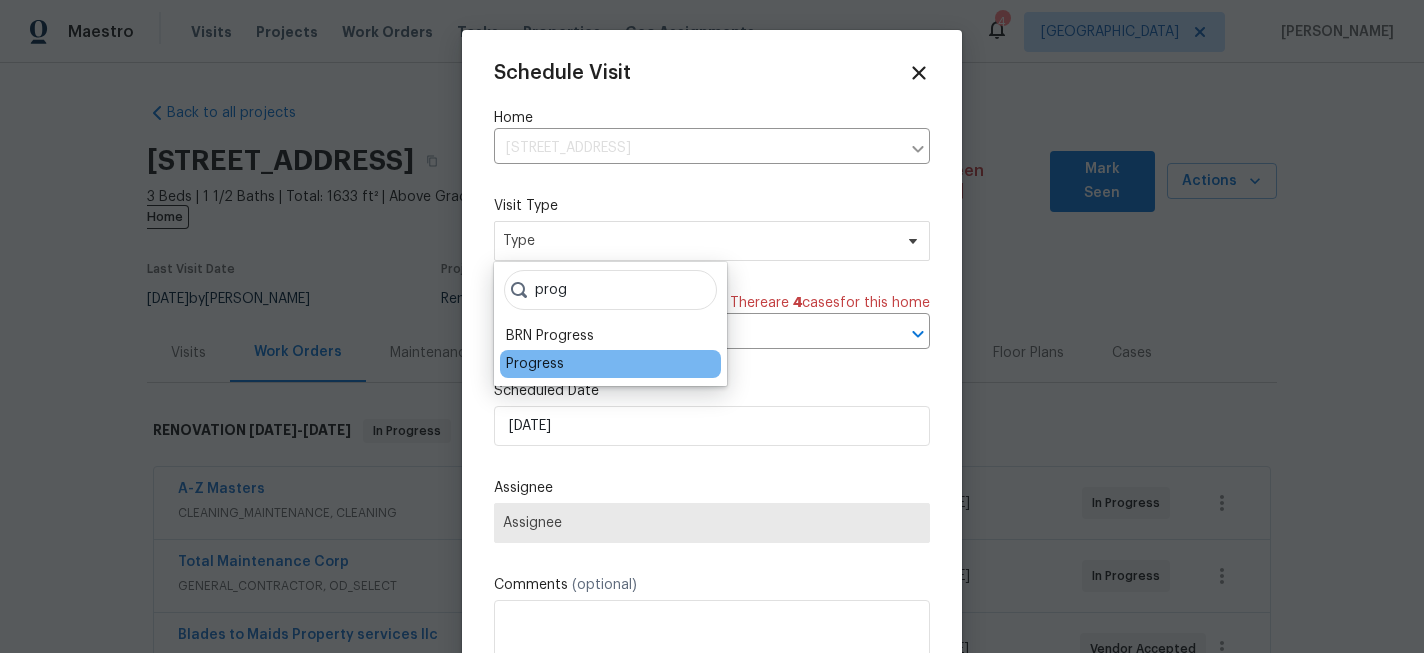 type on "prog" 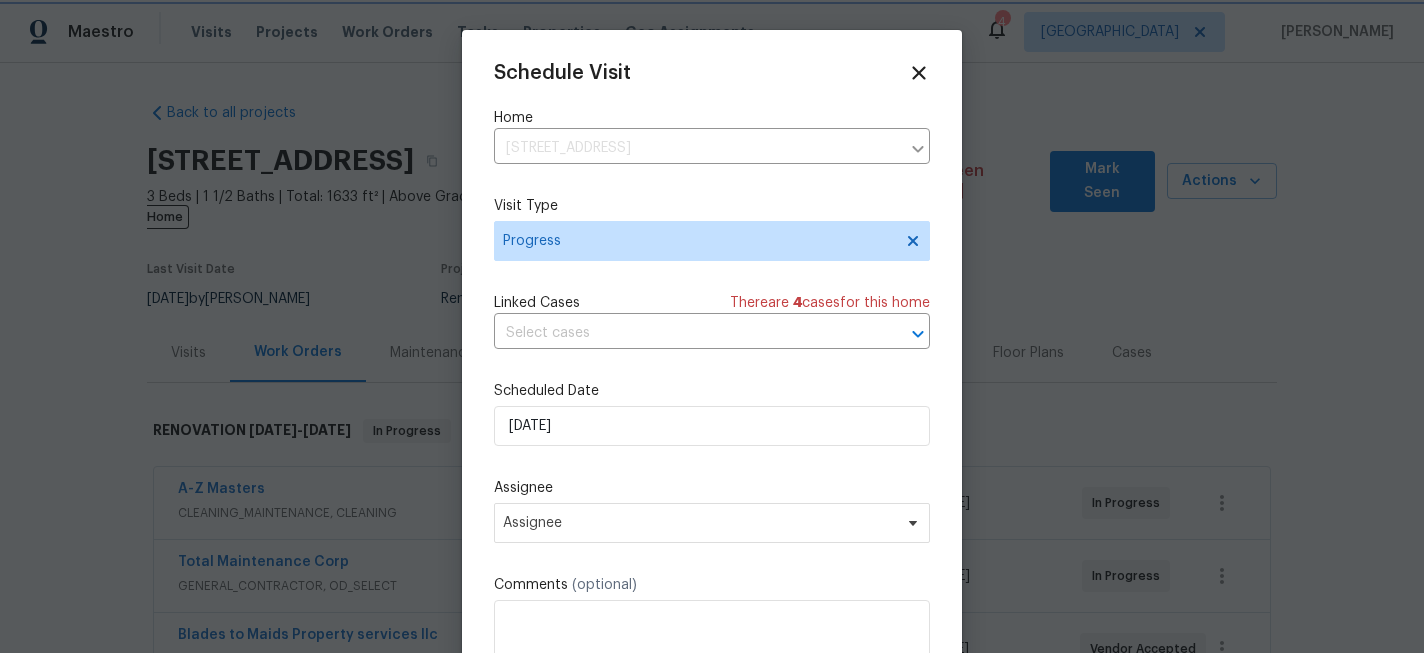 scroll, scrollTop: 36, scrollLeft: 0, axis: vertical 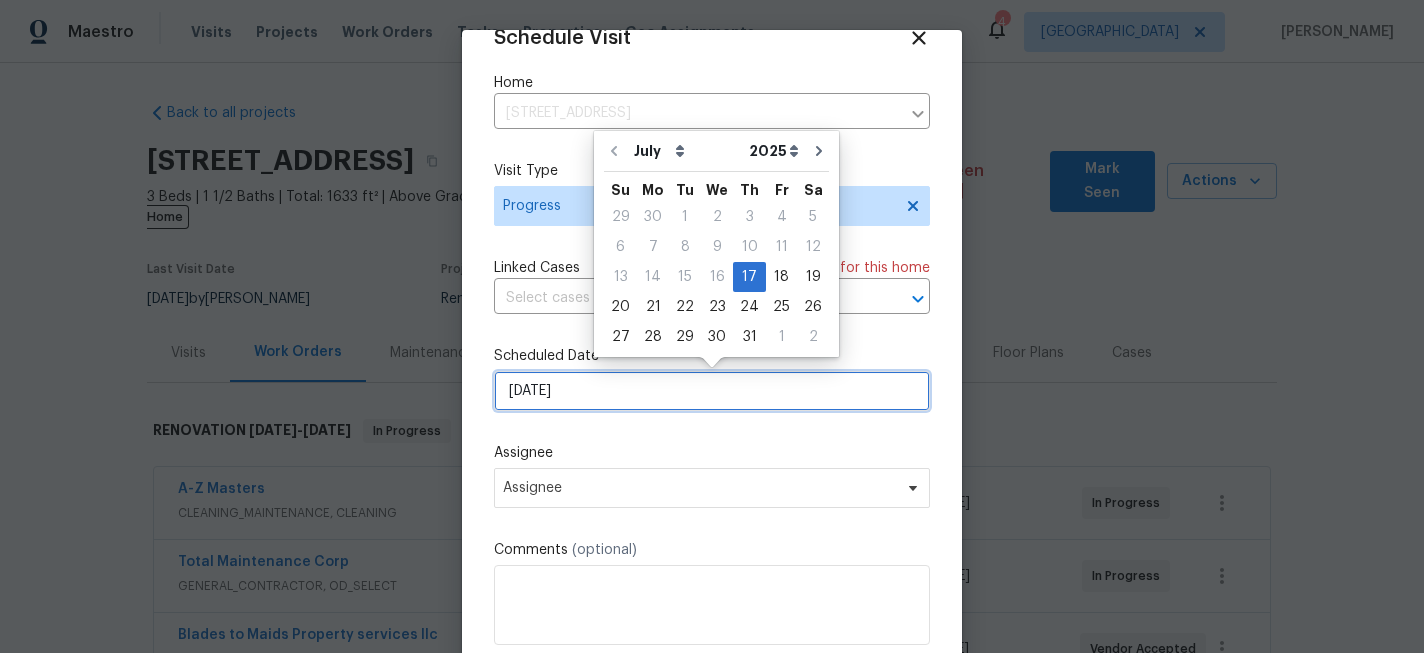 click on "7/17/2025" at bounding box center (712, 391) 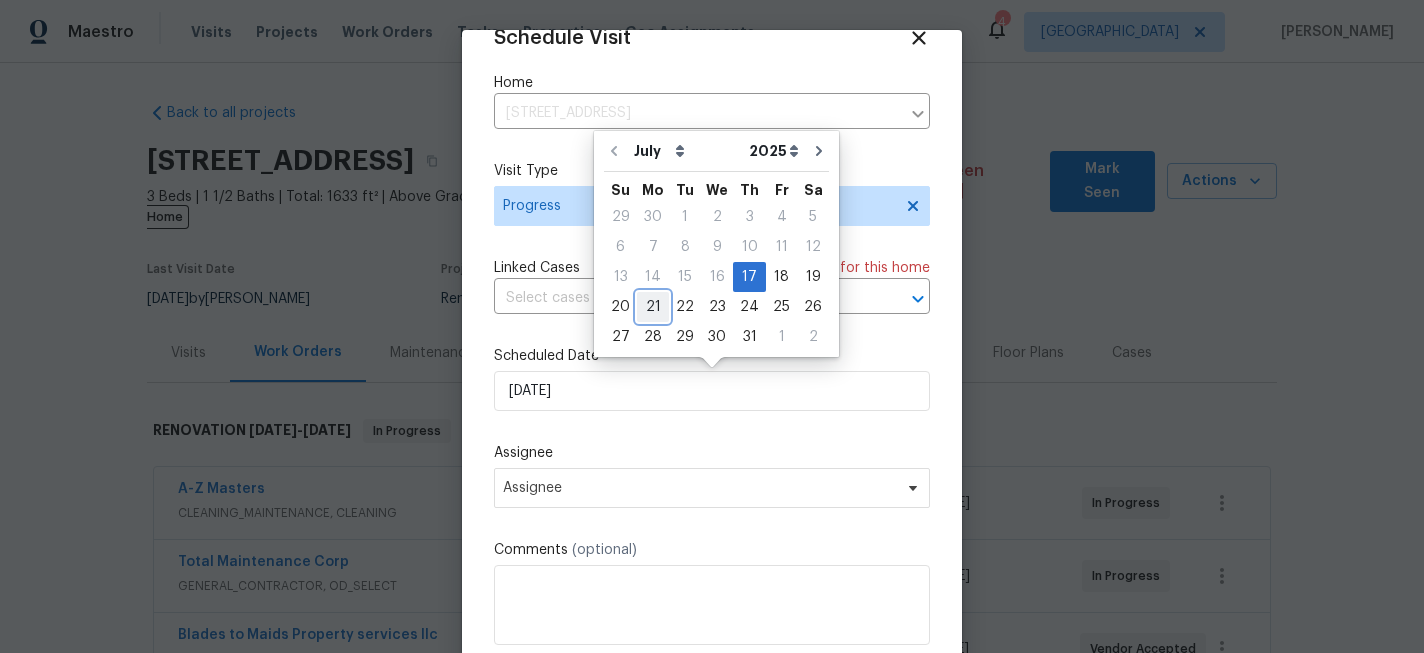 click on "21" at bounding box center (653, 307) 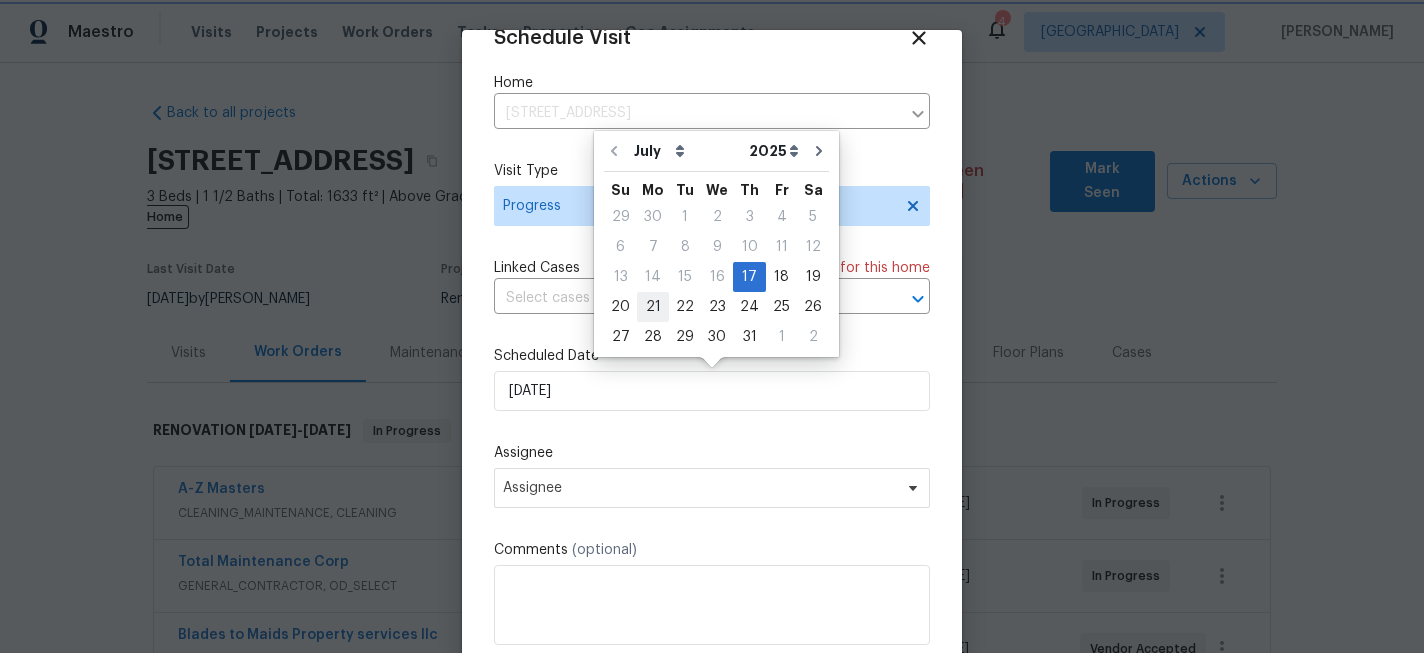 type on "7/21/2025" 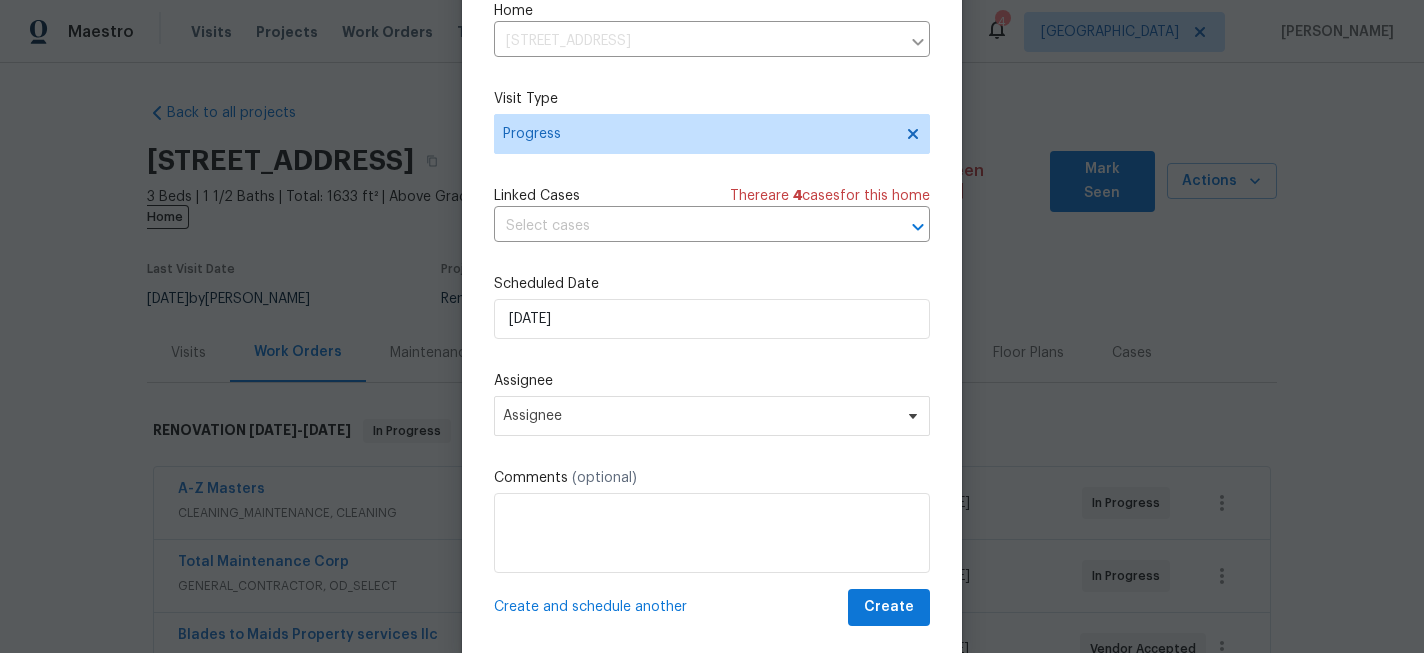 scroll, scrollTop: 98, scrollLeft: 0, axis: vertical 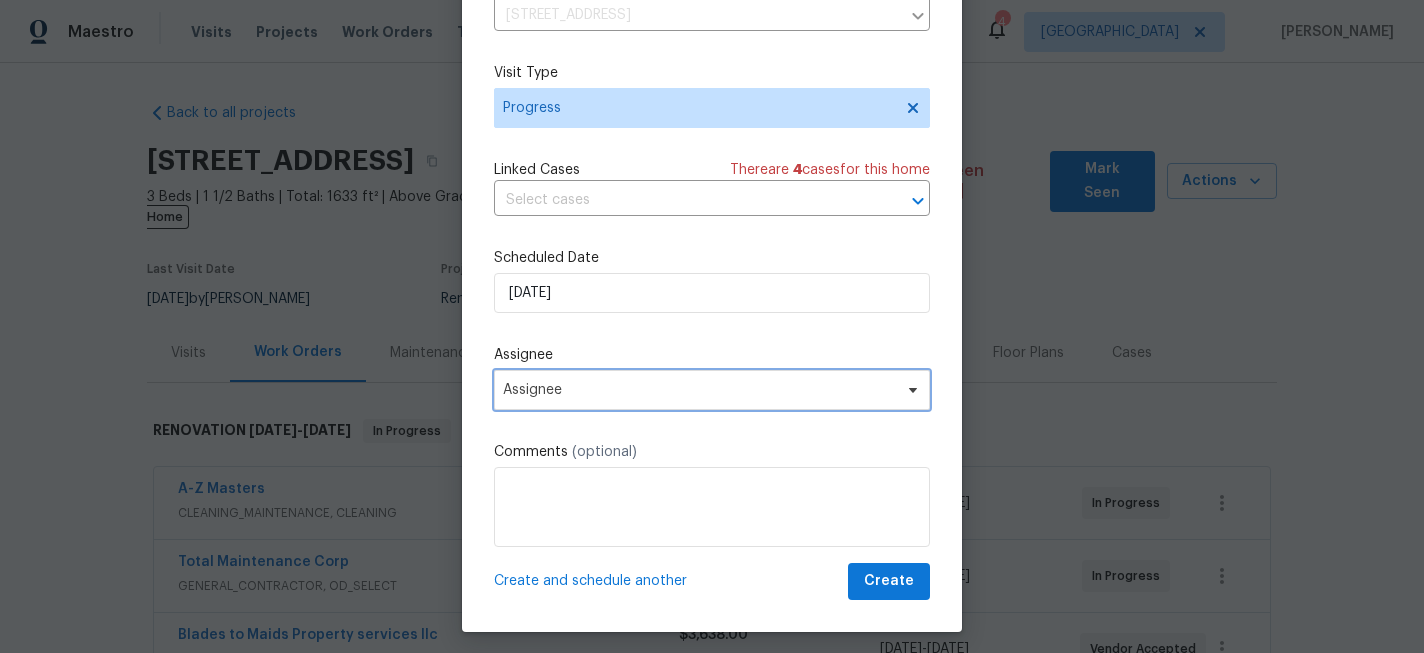click on "Assignee" at bounding box center [699, 390] 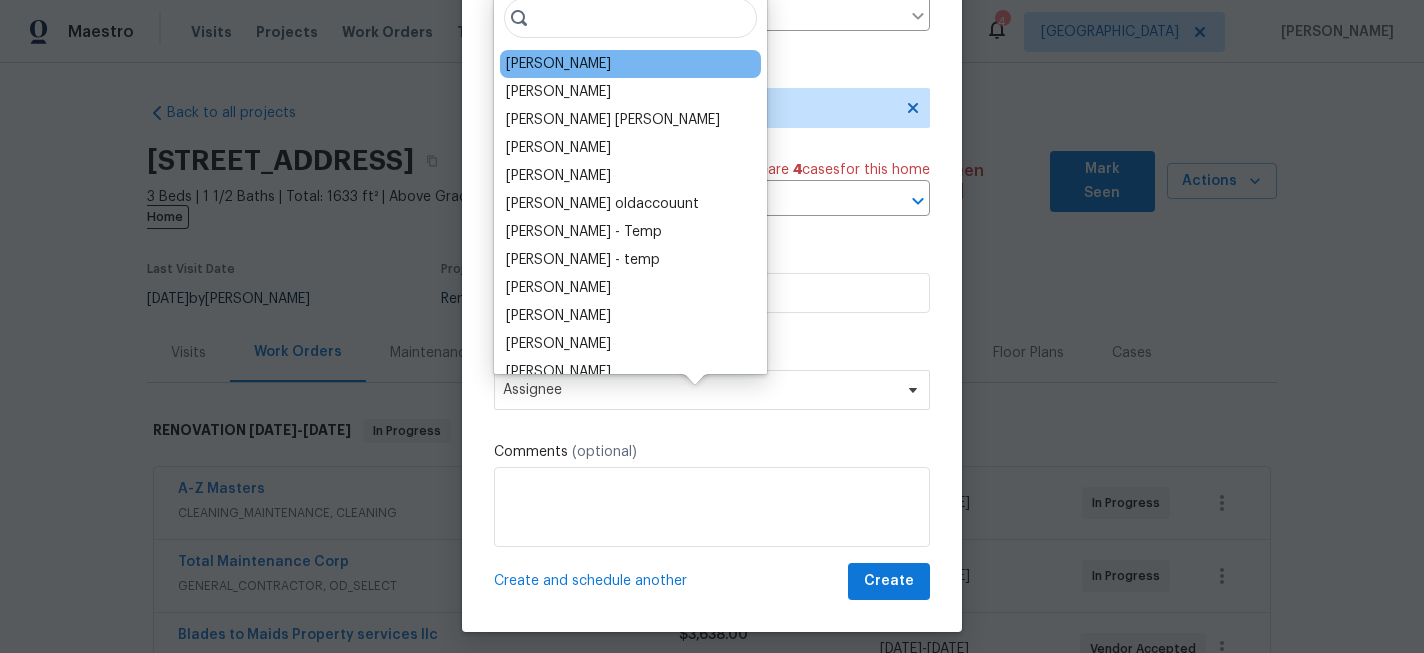 click on "[PERSON_NAME]" at bounding box center [558, 64] 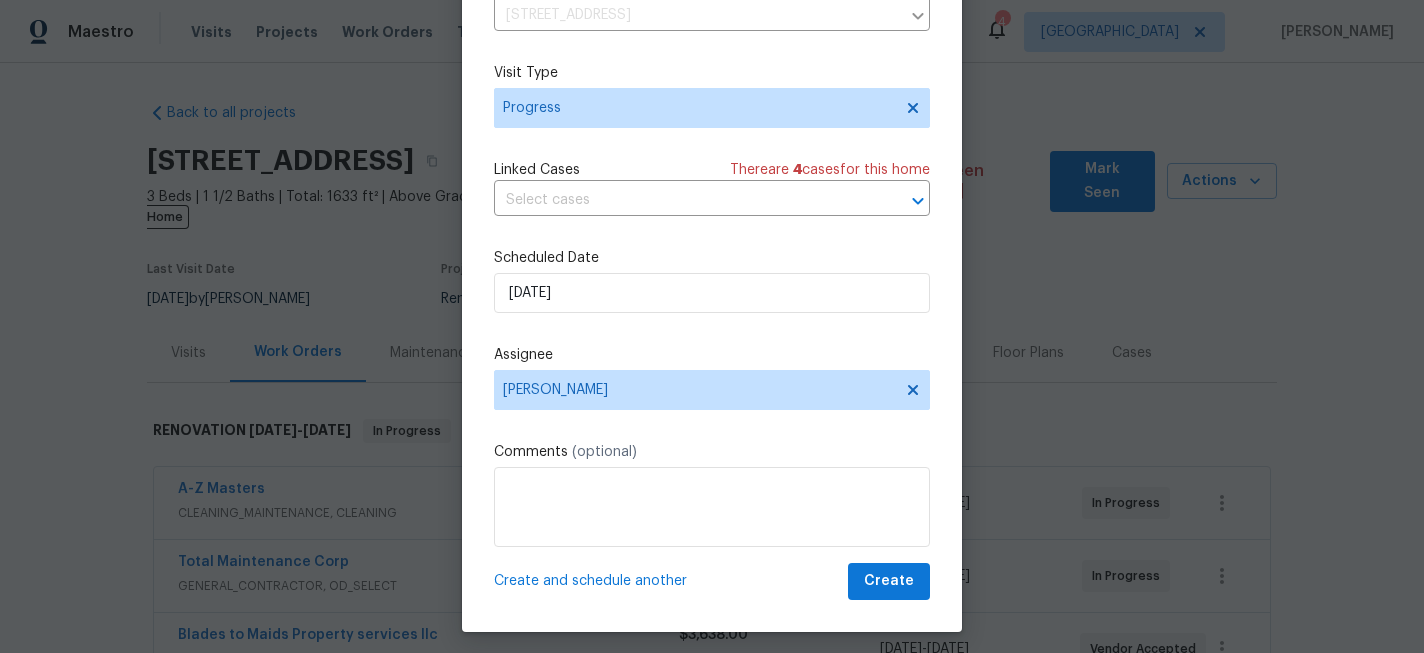 scroll, scrollTop: 107, scrollLeft: 0, axis: vertical 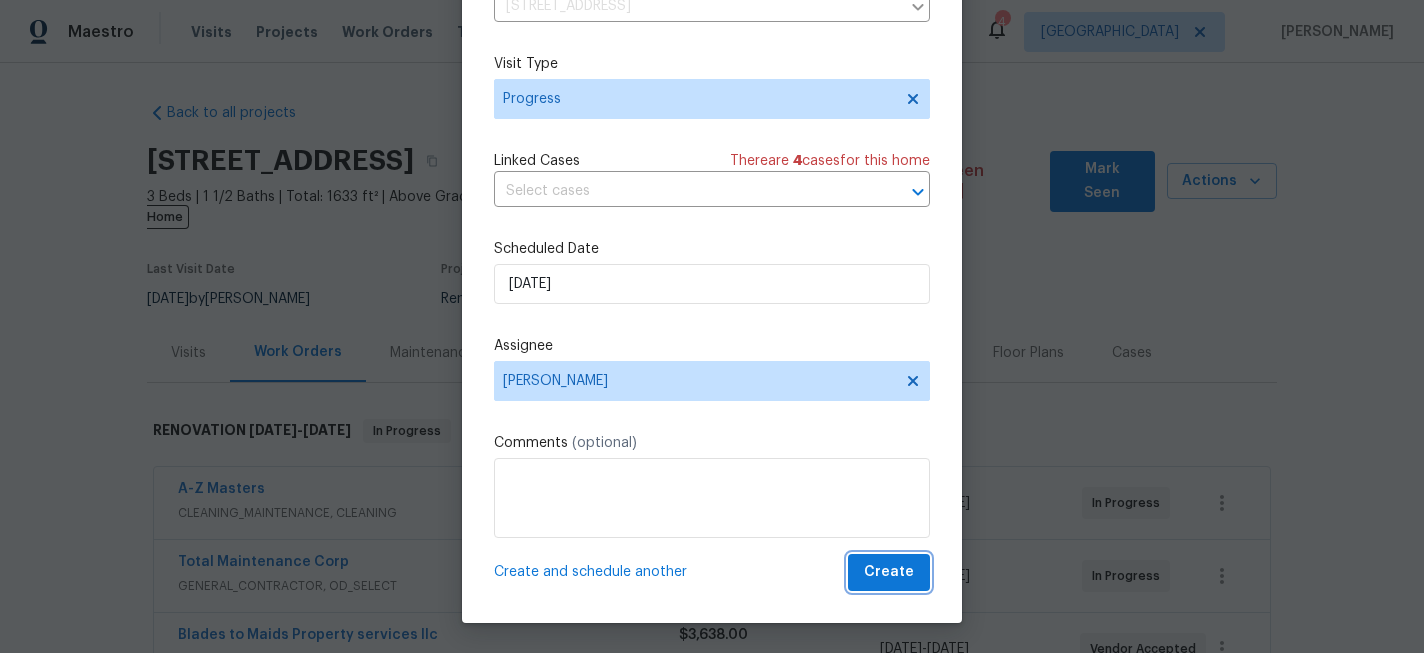 click on "Create" at bounding box center (889, 572) 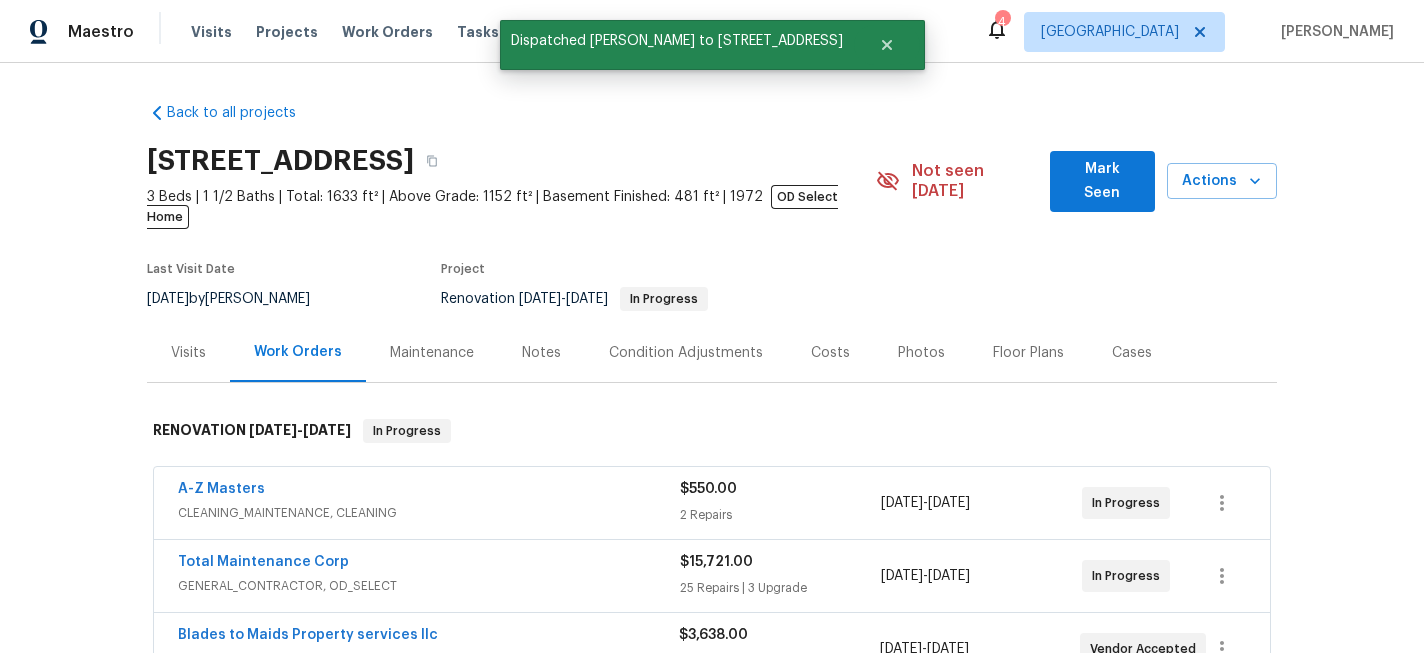 scroll, scrollTop: 0, scrollLeft: 0, axis: both 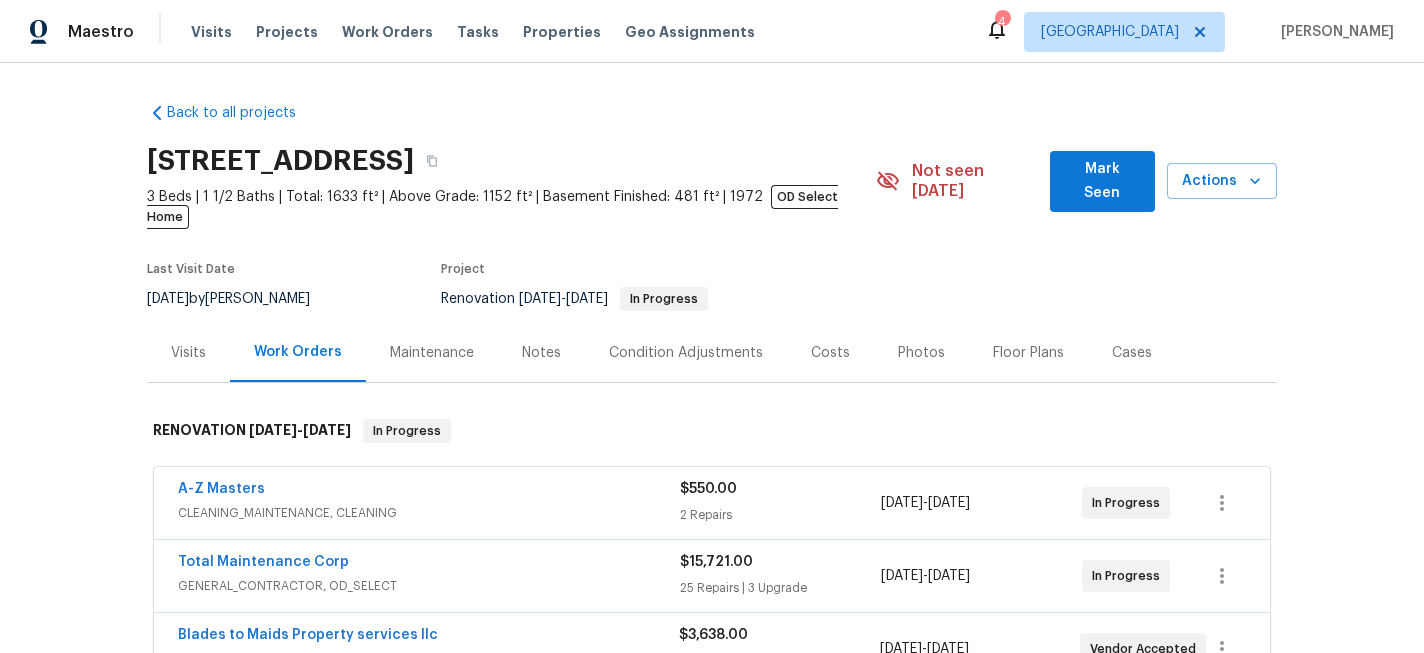 click on "Notes" at bounding box center [541, 353] 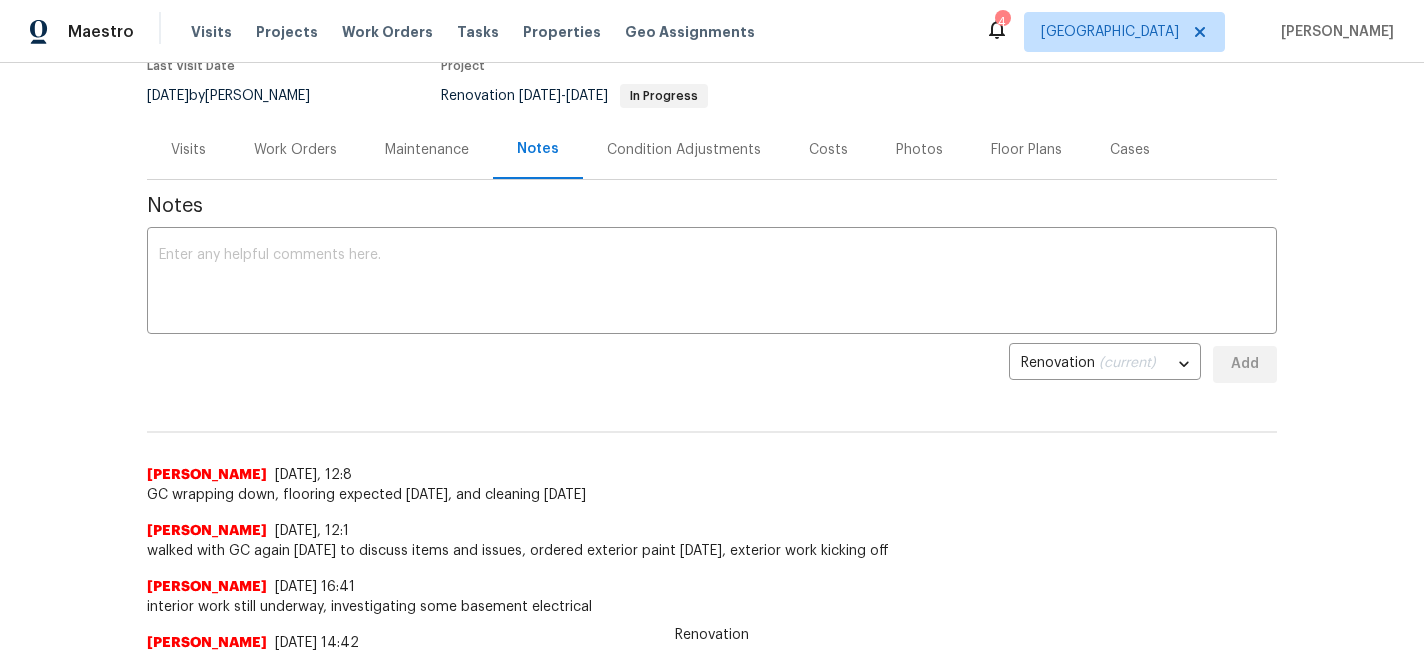 scroll, scrollTop: 196, scrollLeft: 0, axis: vertical 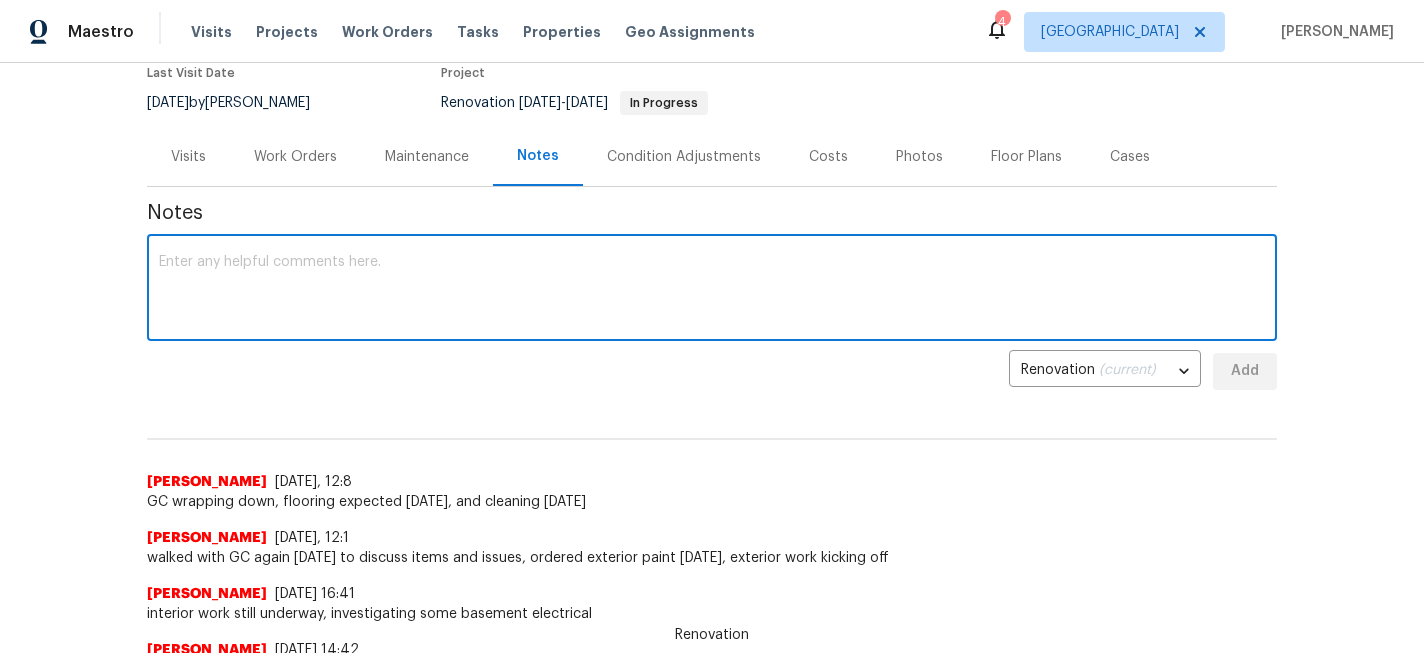 click at bounding box center (712, 290) 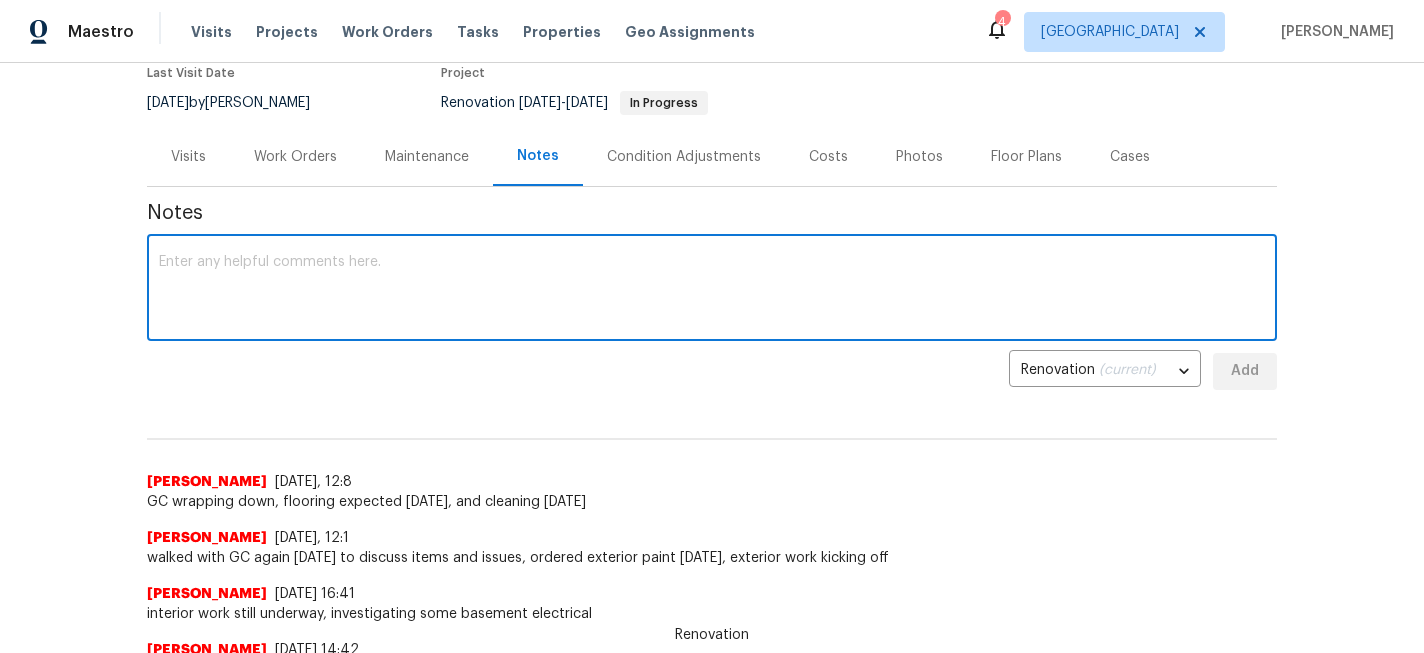 scroll, scrollTop: 0, scrollLeft: 0, axis: both 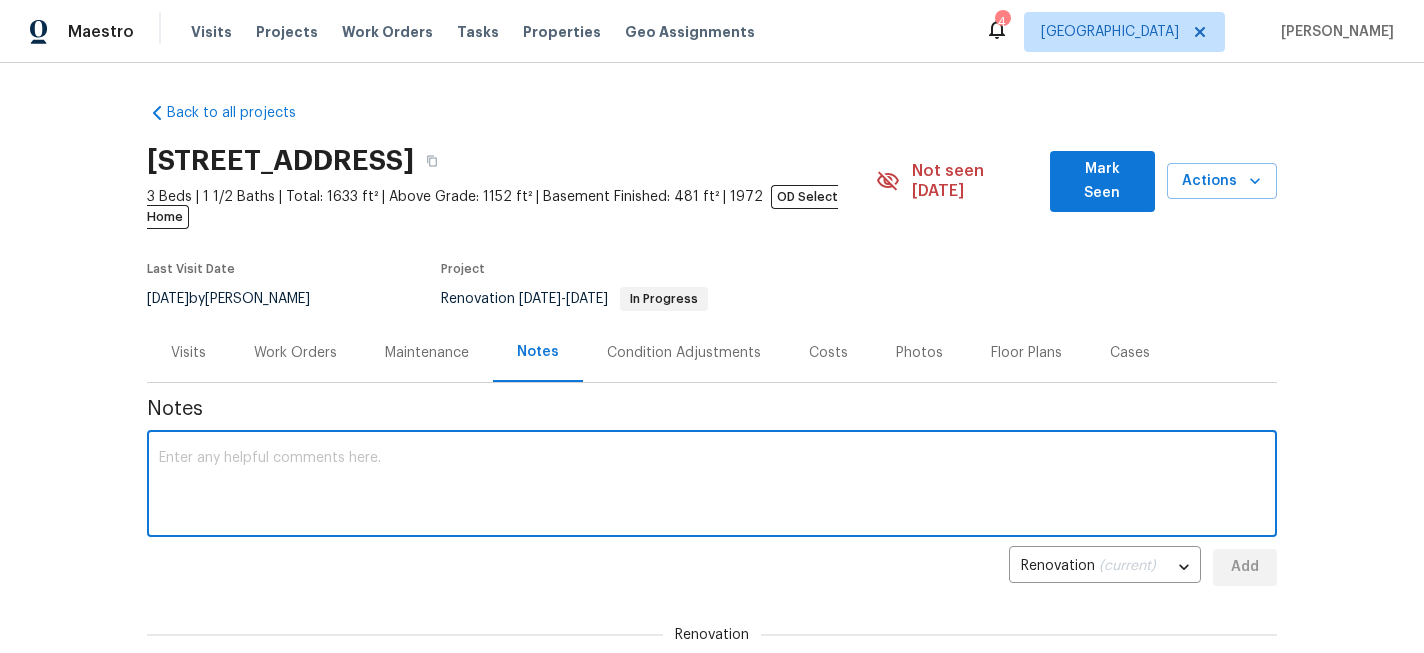 click on "Visits Projects Work Orders Tasks Properties Geo Assignments" at bounding box center [485, 32] 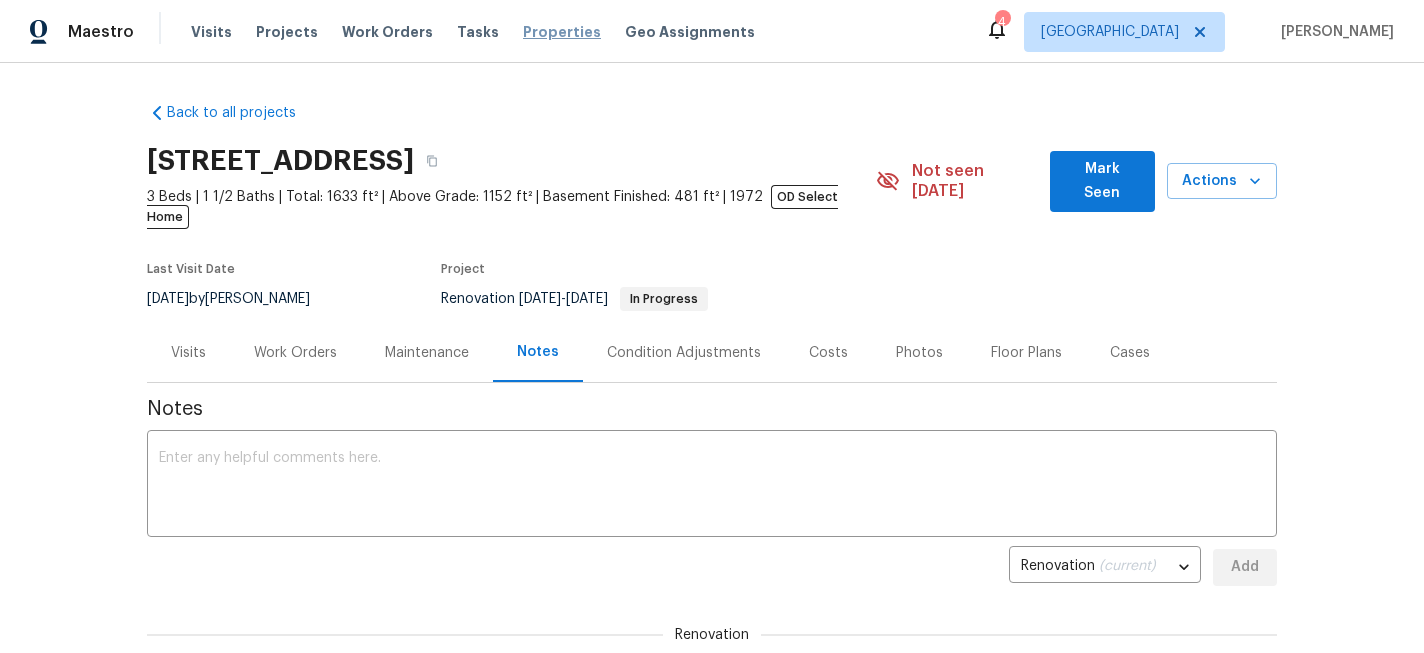 click on "Properties" at bounding box center [562, 32] 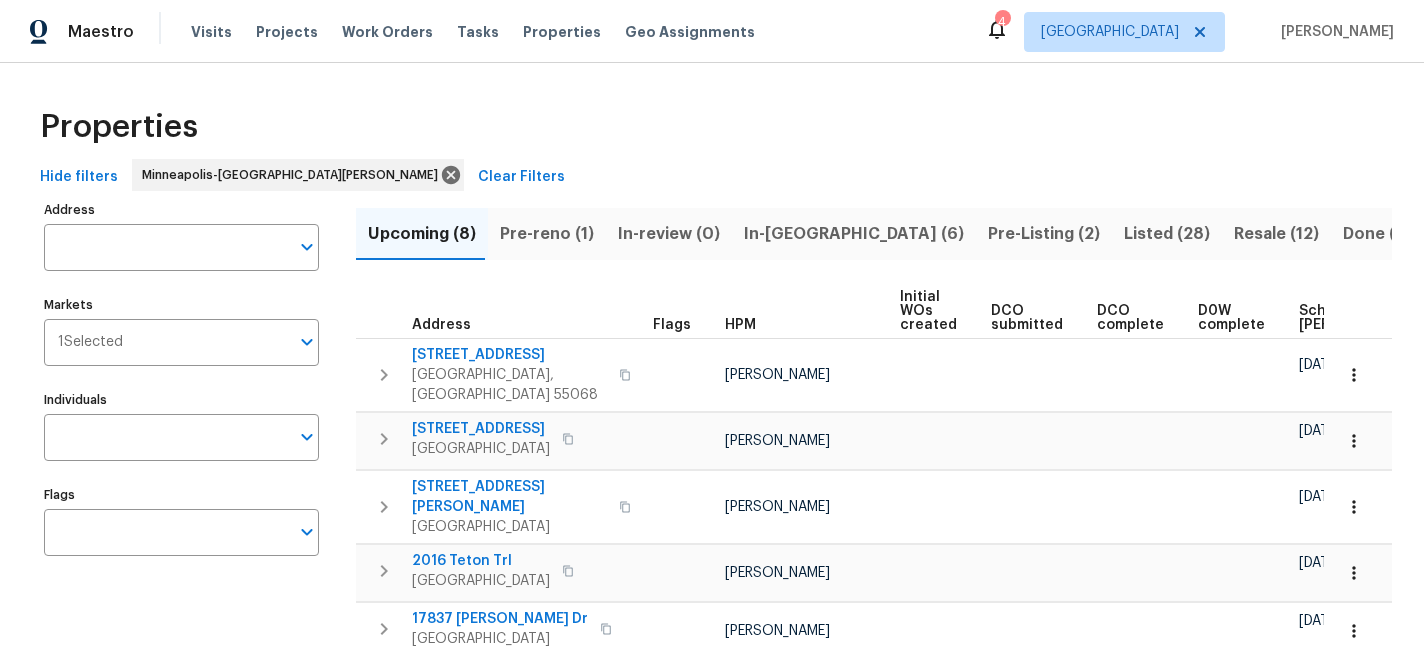 click on "Pre-reno (1)" at bounding box center (547, 234) 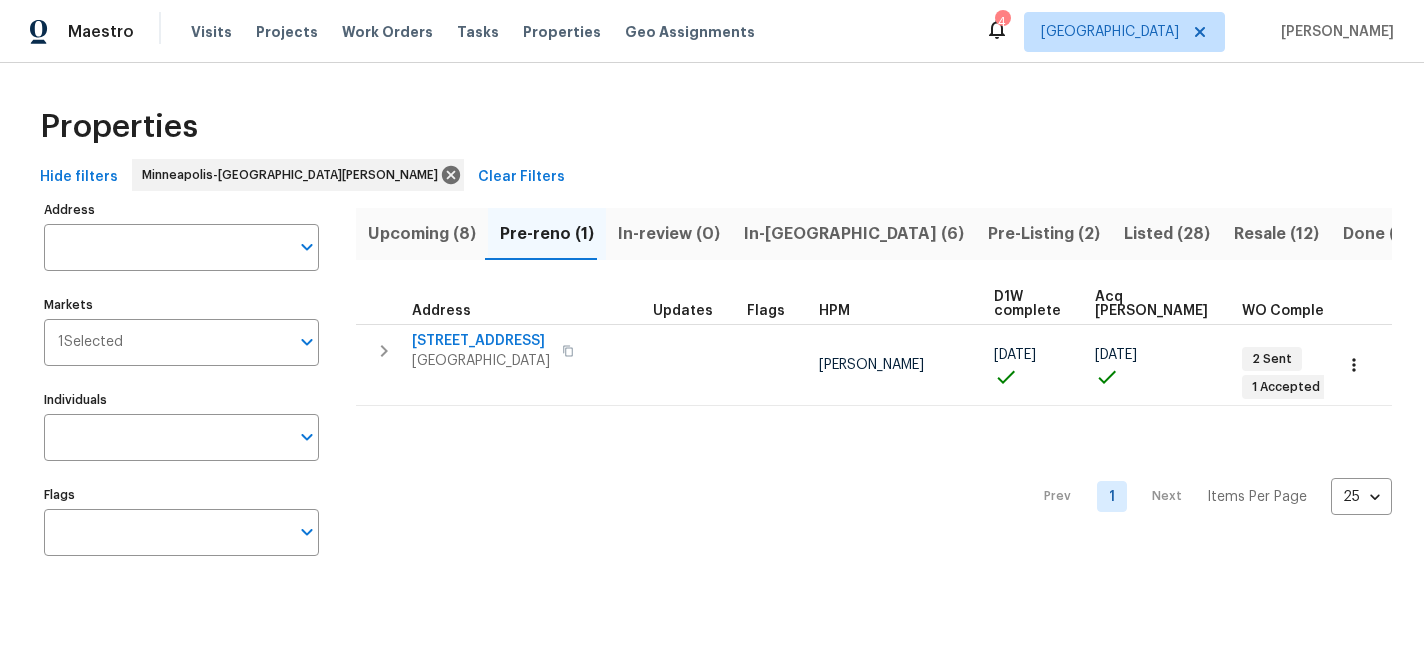 click on "Pre-Listing (2)" at bounding box center (1044, 234) 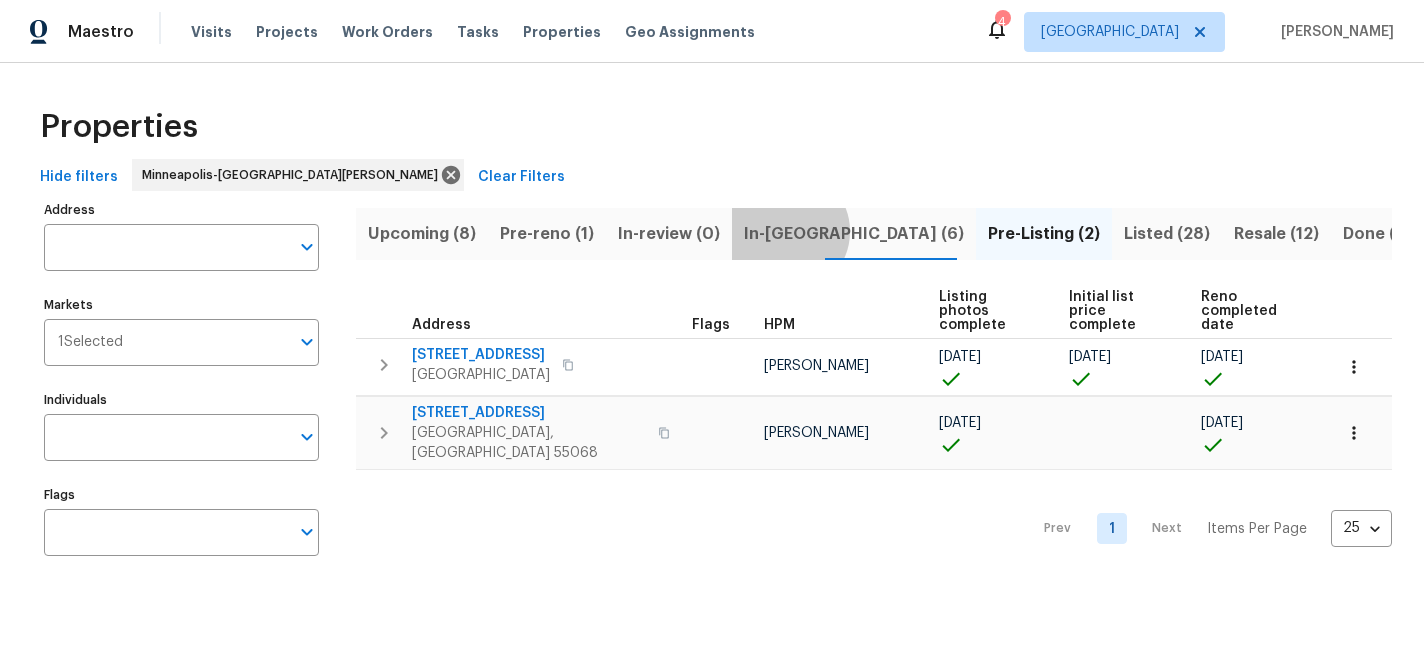 click on "In-reno (6)" at bounding box center [854, 234] 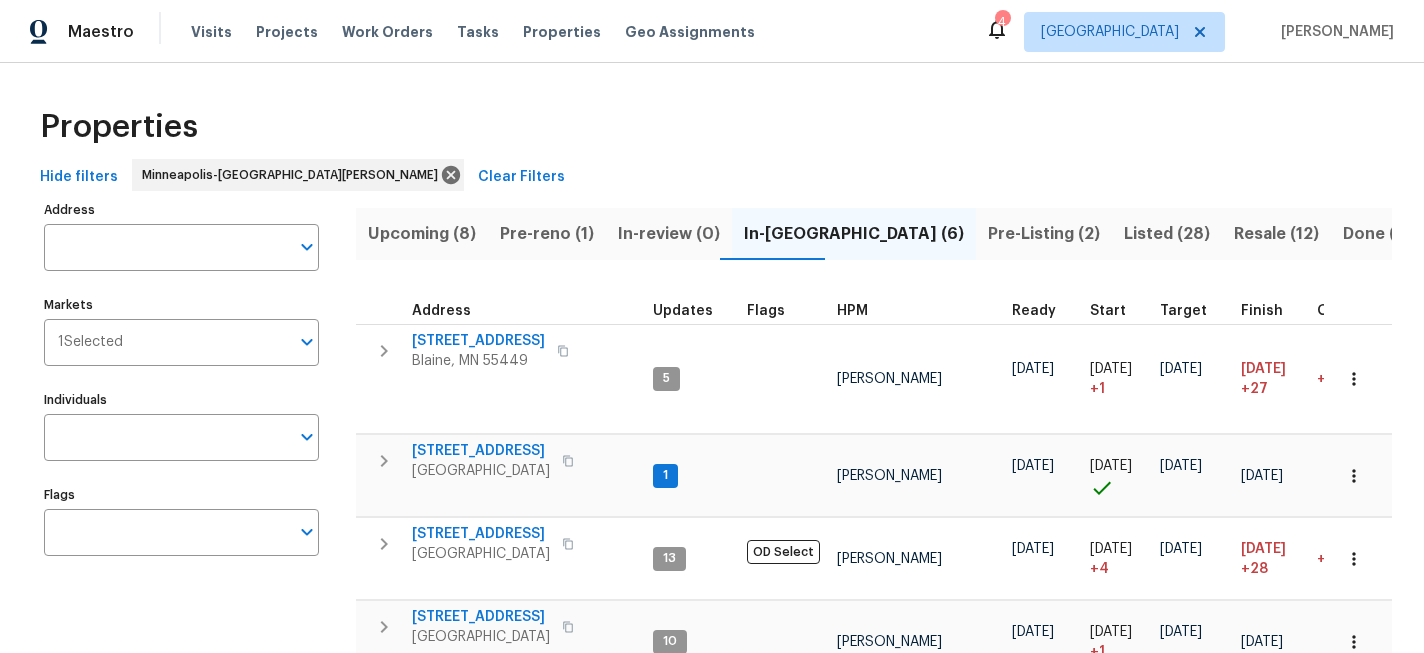 click on "Individuals" at bounding box center (166, 437) 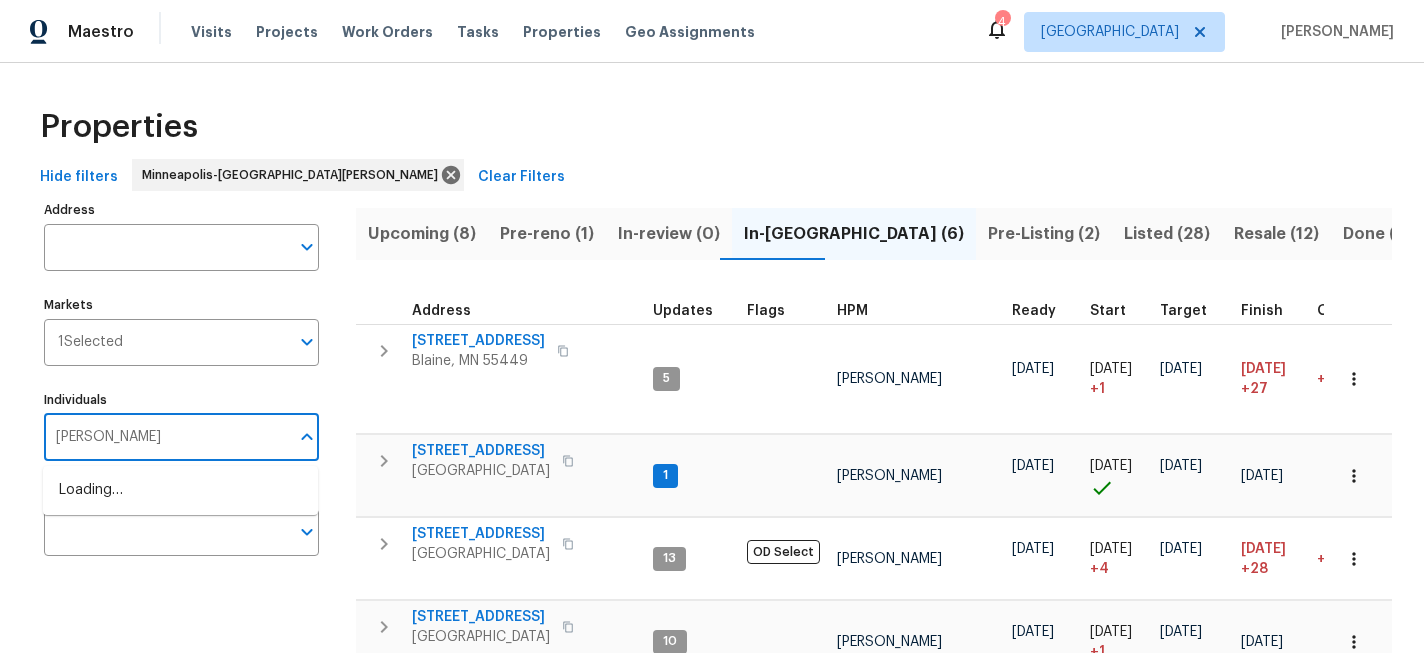 type on "jeff" 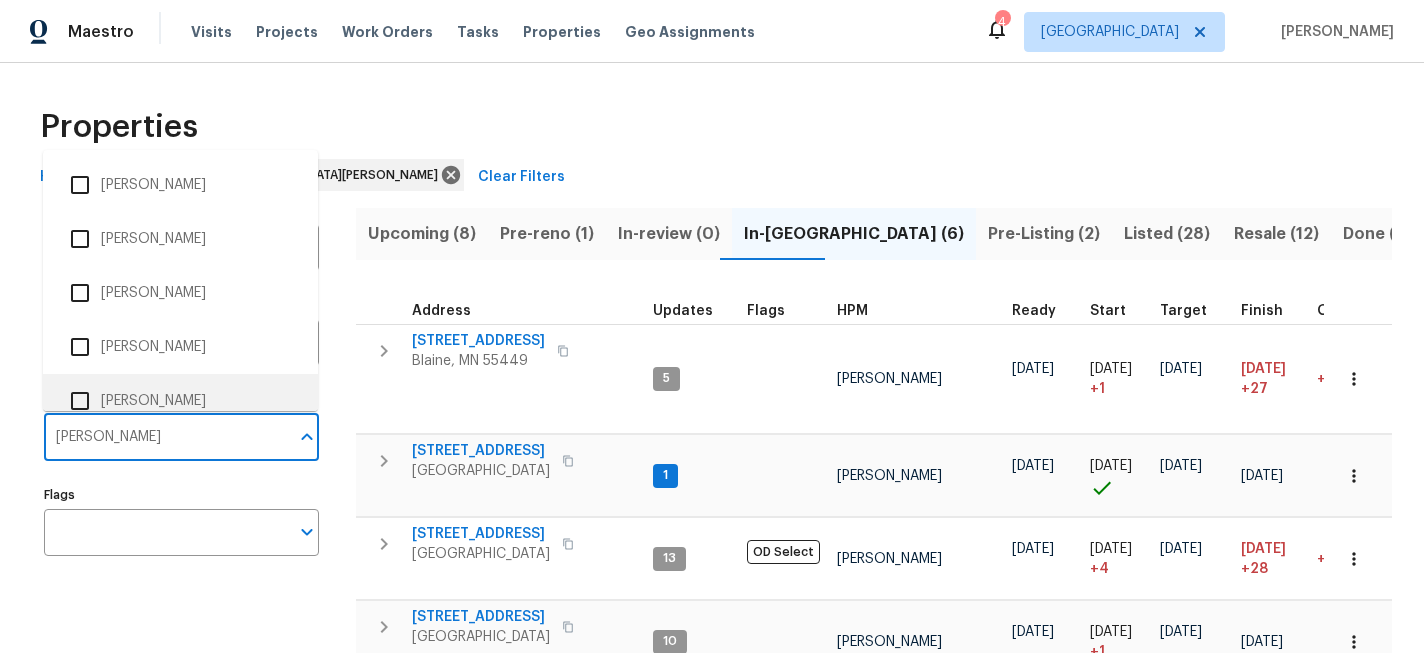 click at bounding box center [80, 401] 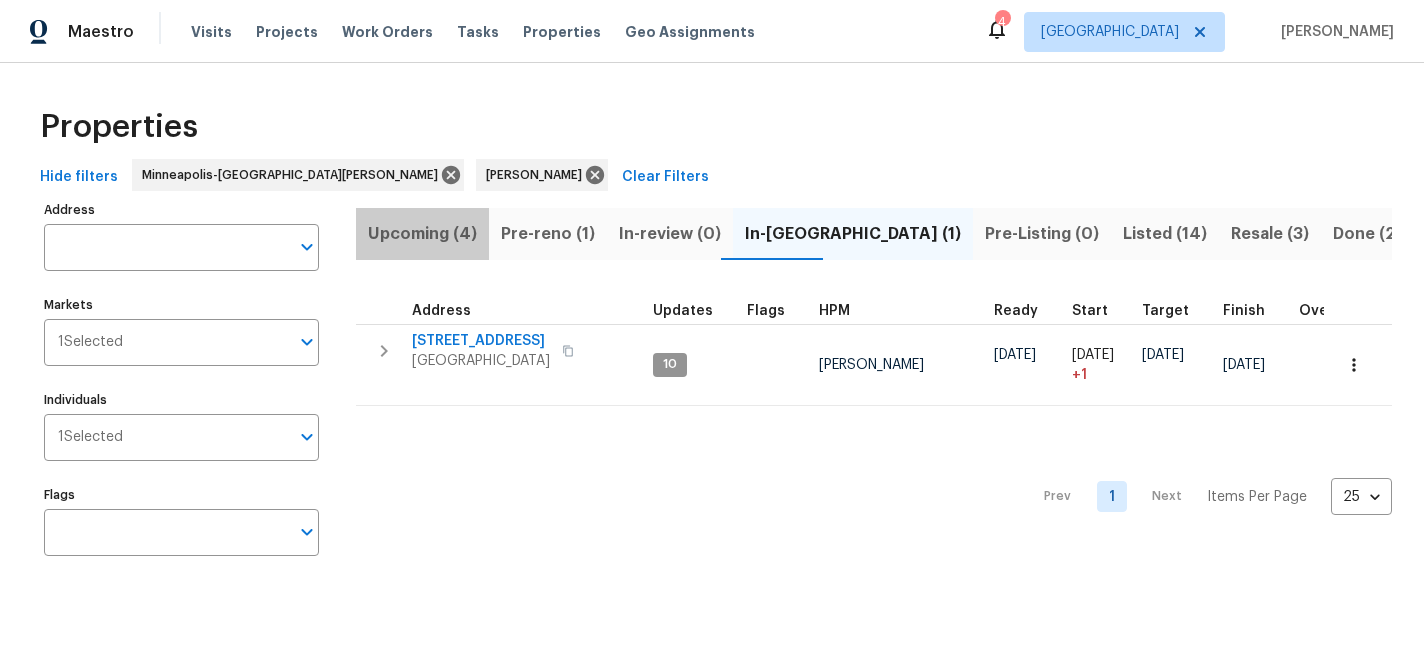 click on "Upcoming (4)" at bounding box center (422, 234) 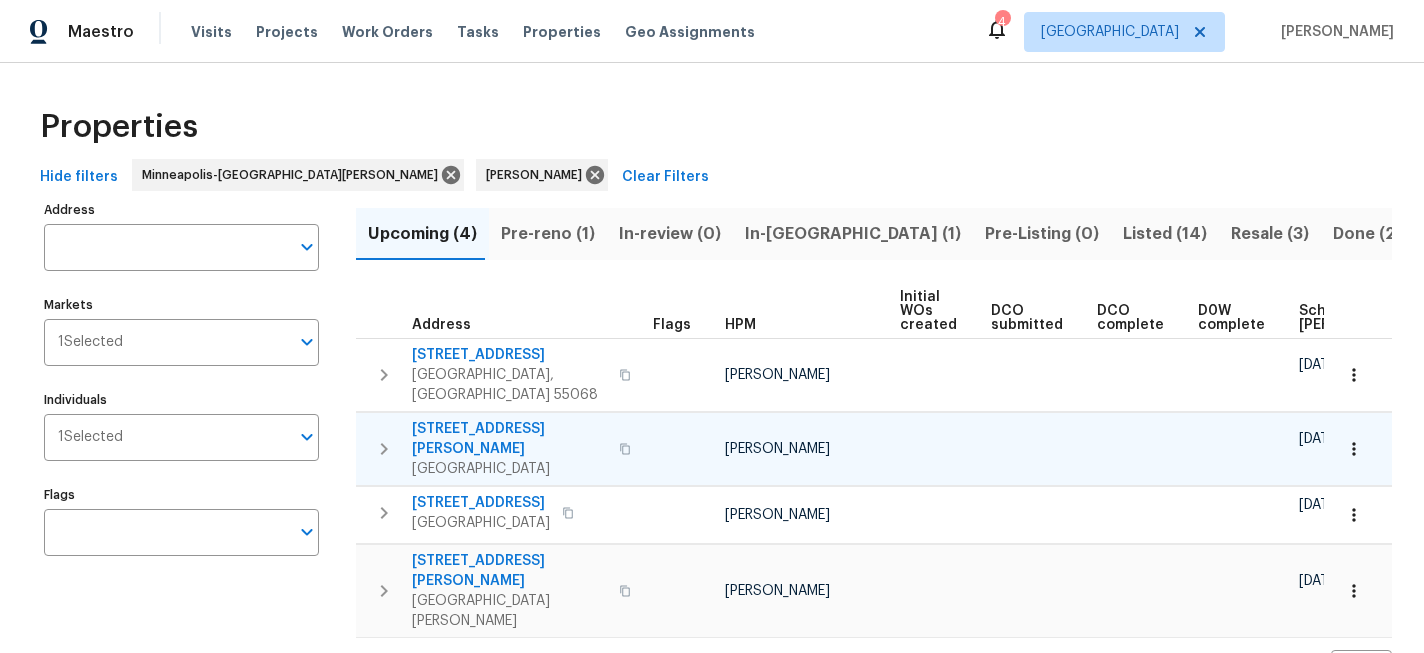 scroll, scrollTop: 0, scrollLeft: 235, axis: horizontal 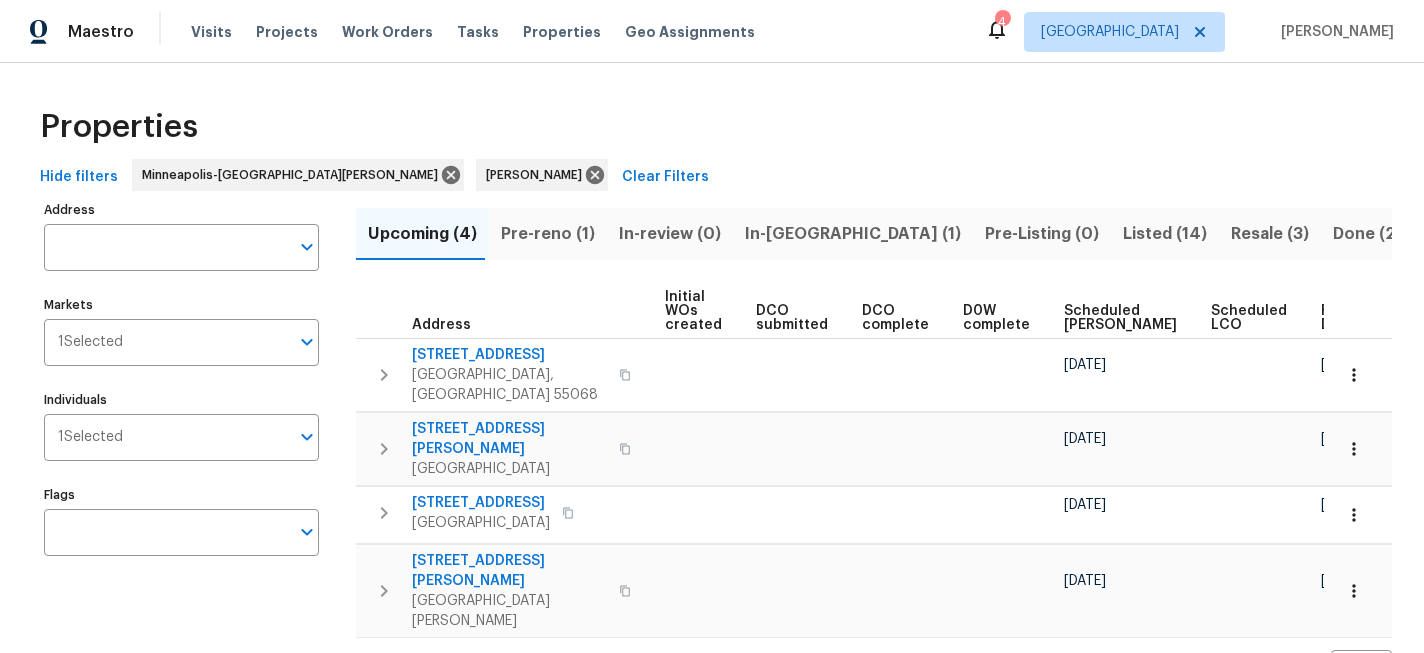 click on "Ready Date" at bounding box center (1343, 318) 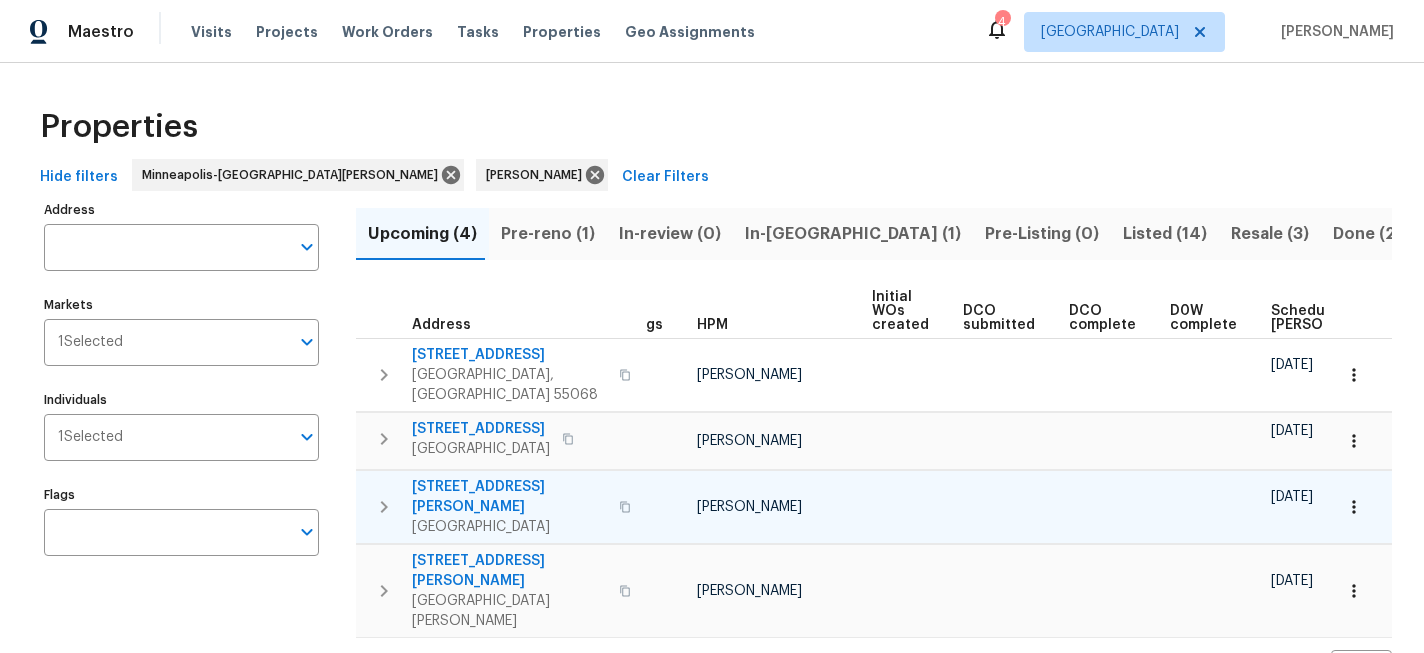 scroll, scrollTop: 0, scrollLeft: 0, axis: both 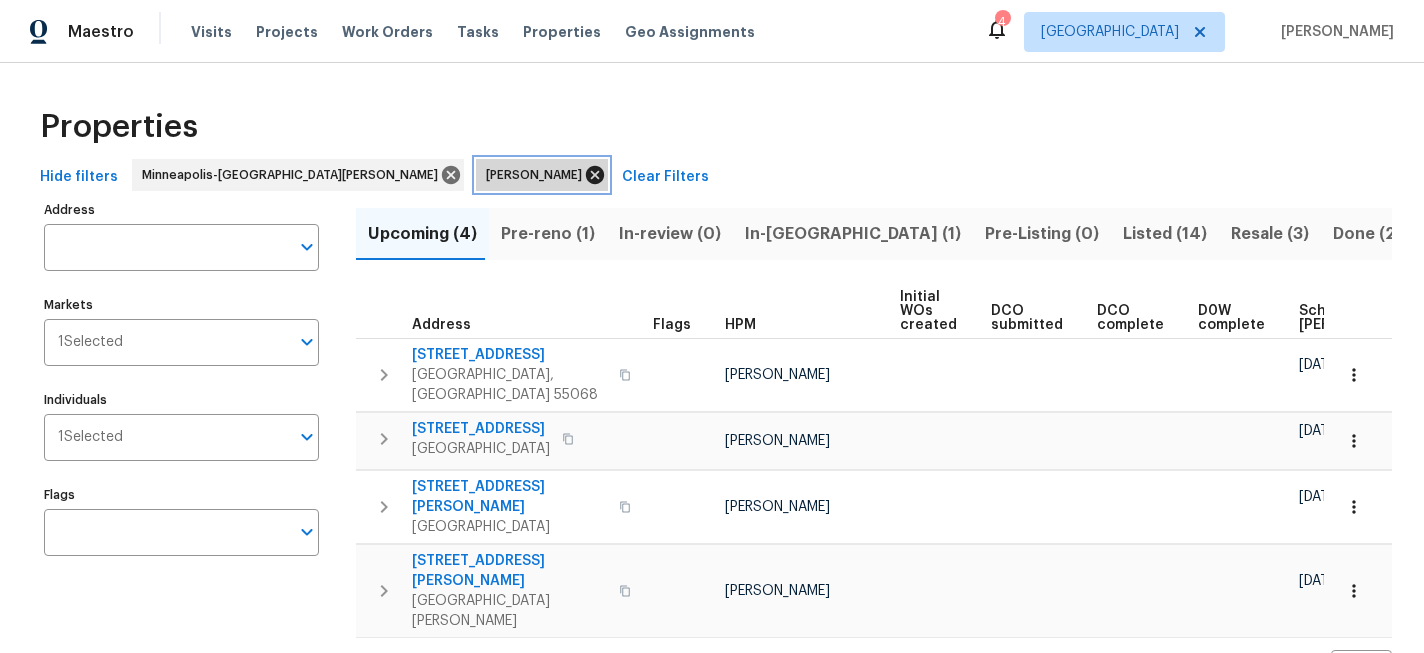 click 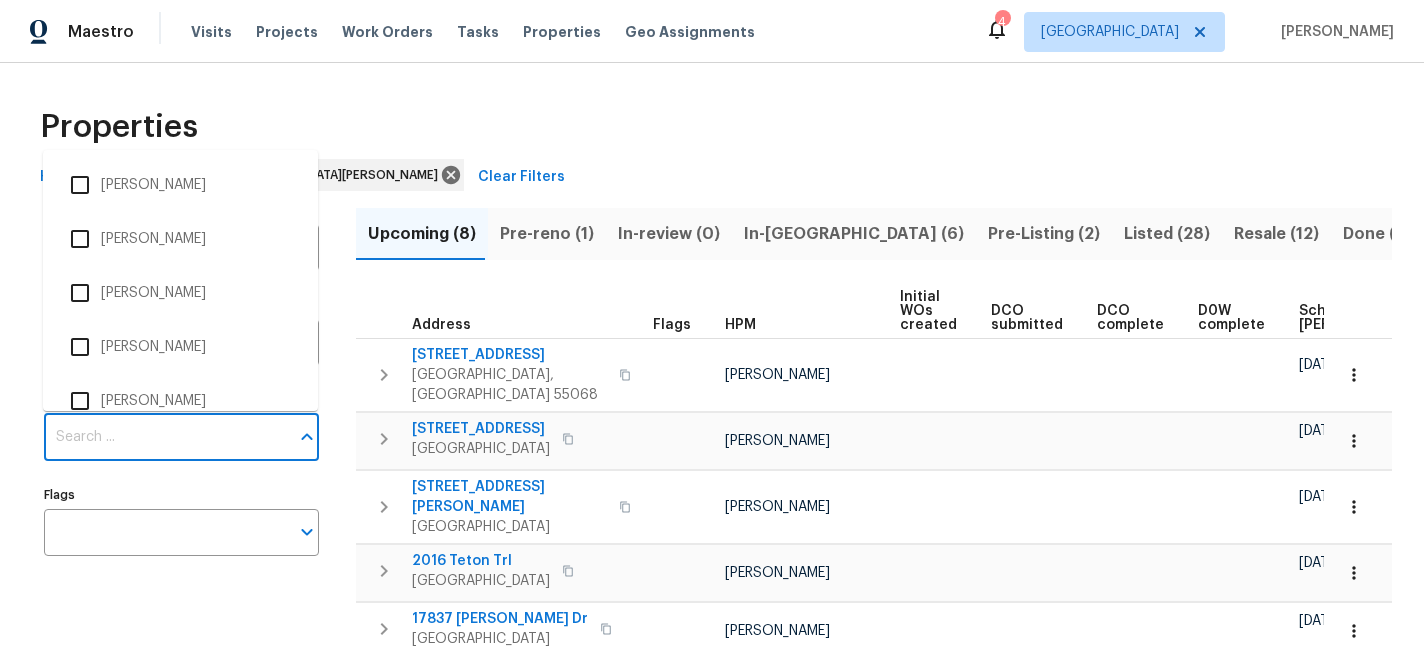 click on "Individuals" at bounding box center [166, 437] 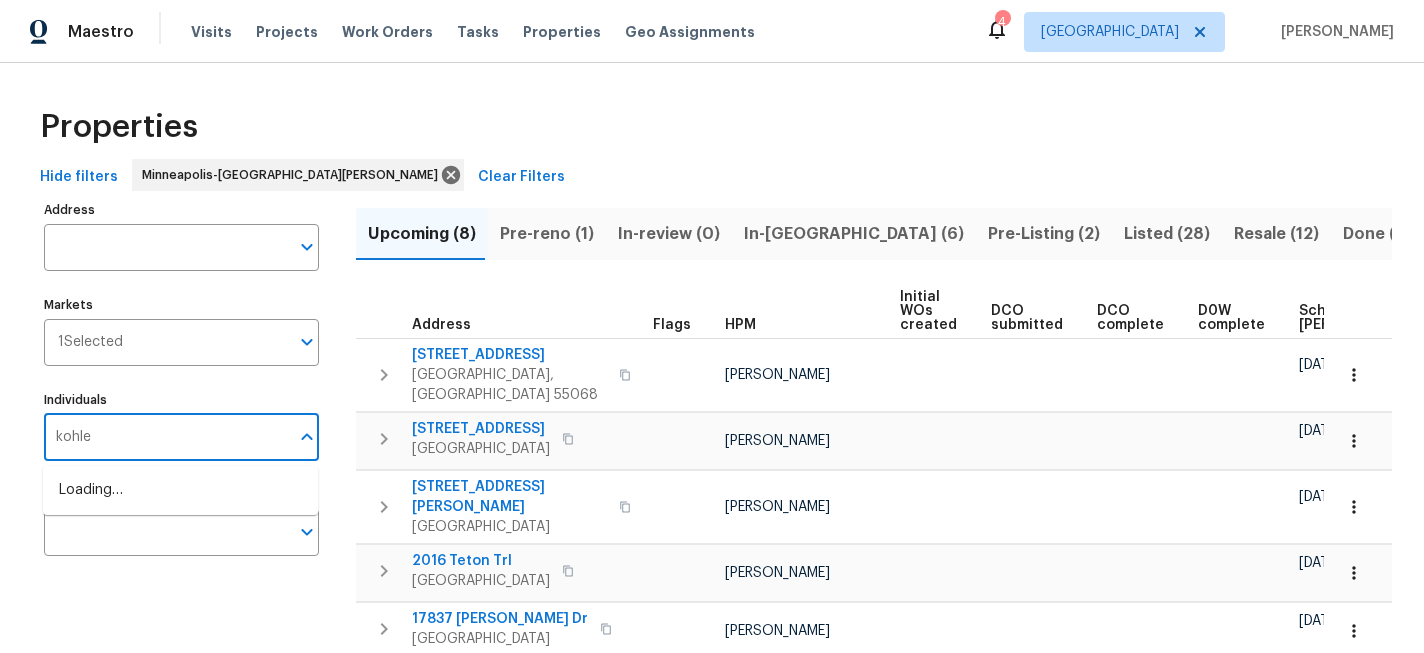 type on "kohler" 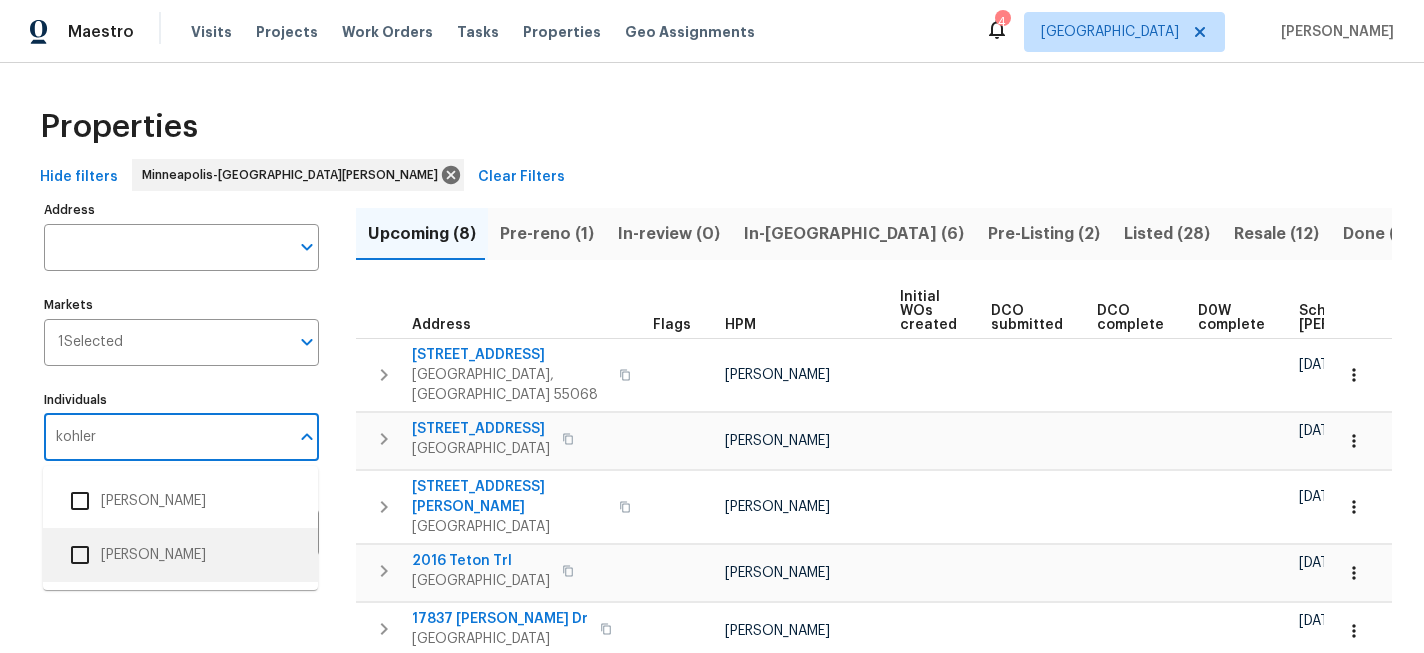 click on "[PERSON_NAME]" at bounding box center (180, 555) 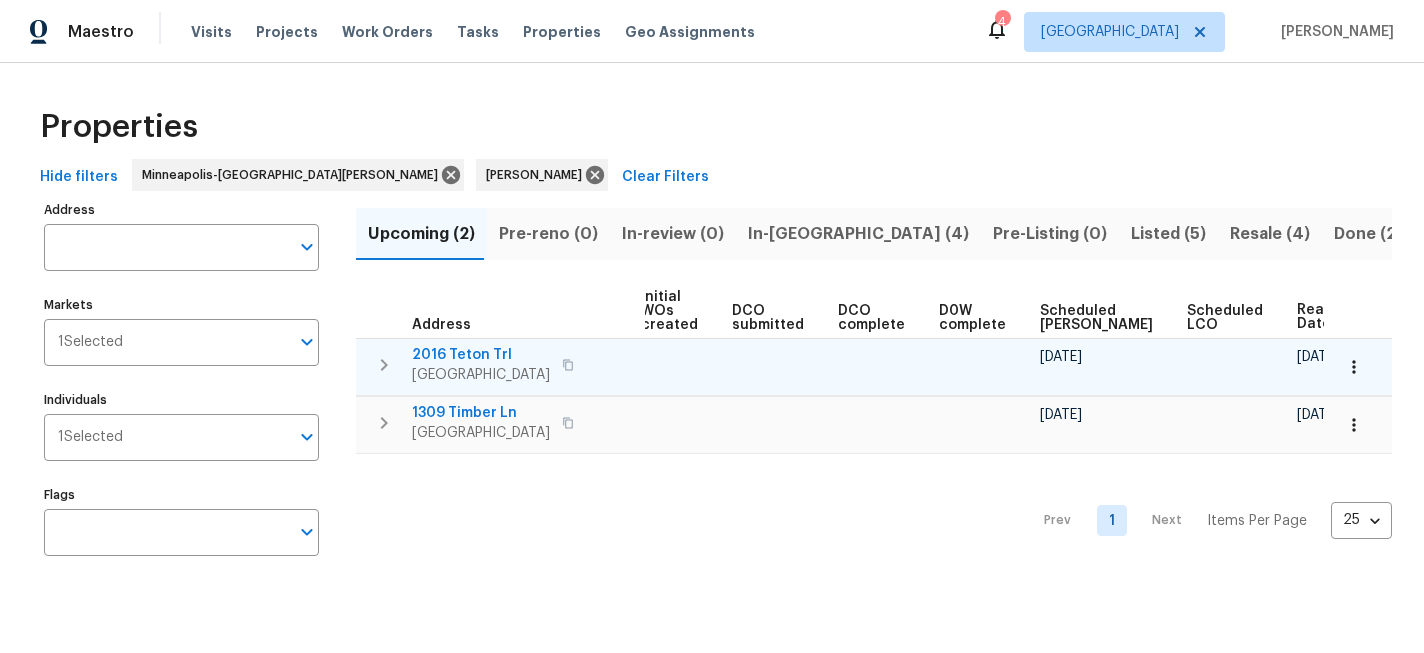scroll, scrollTop: 0, scrollLeft: 0, axis: both 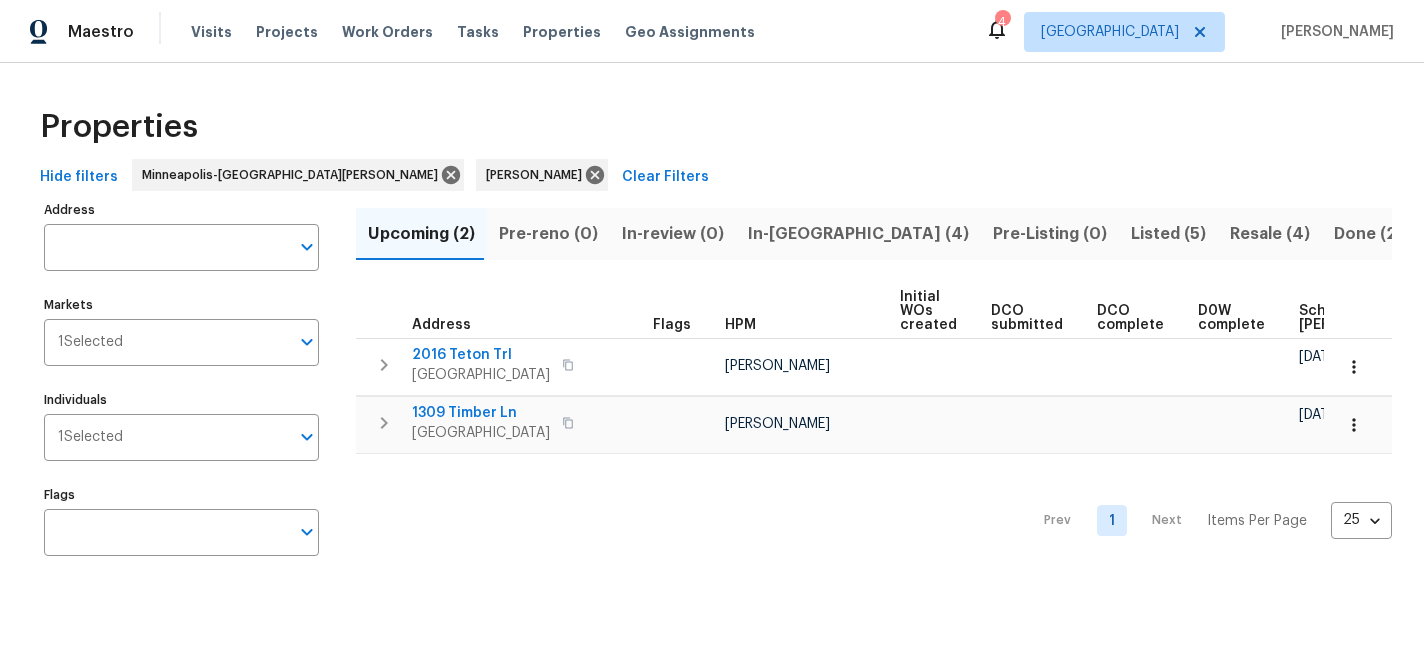click on "In-reno (4)" at bounding box center (858, 234) 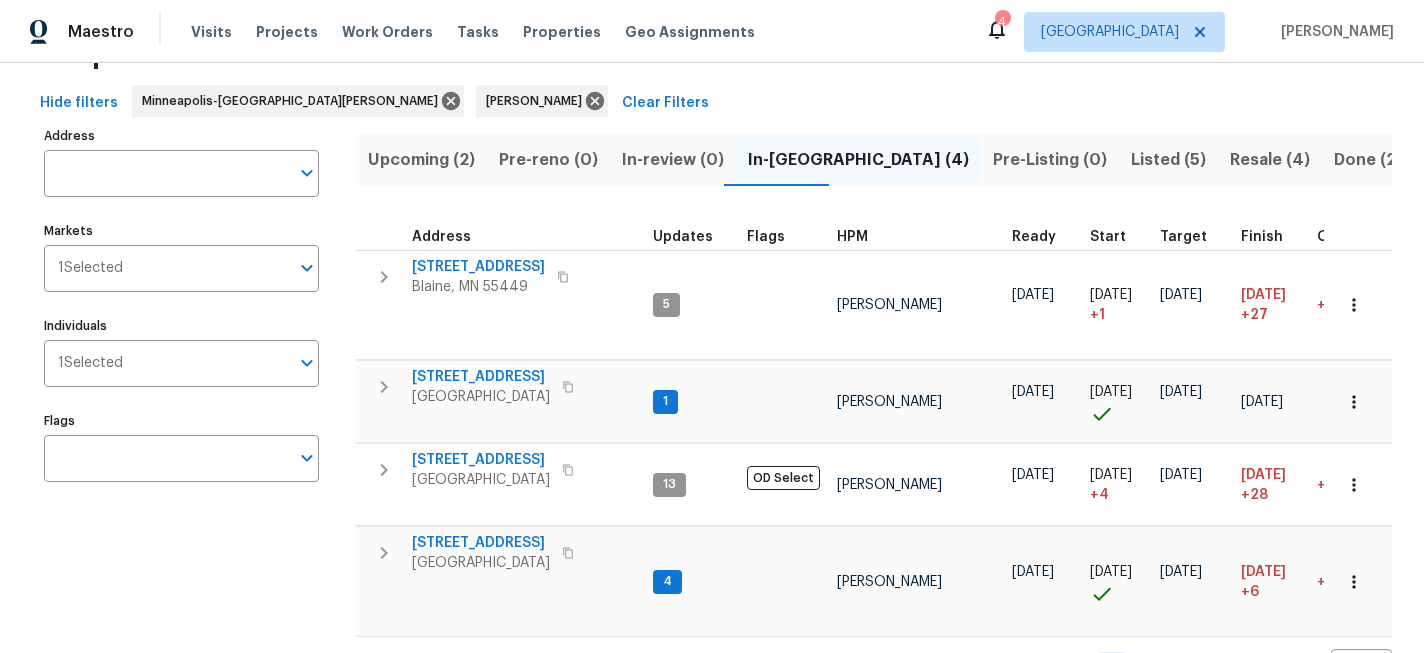scroll, scrollTop: 76, scrollLeft: 0, axis: vertical 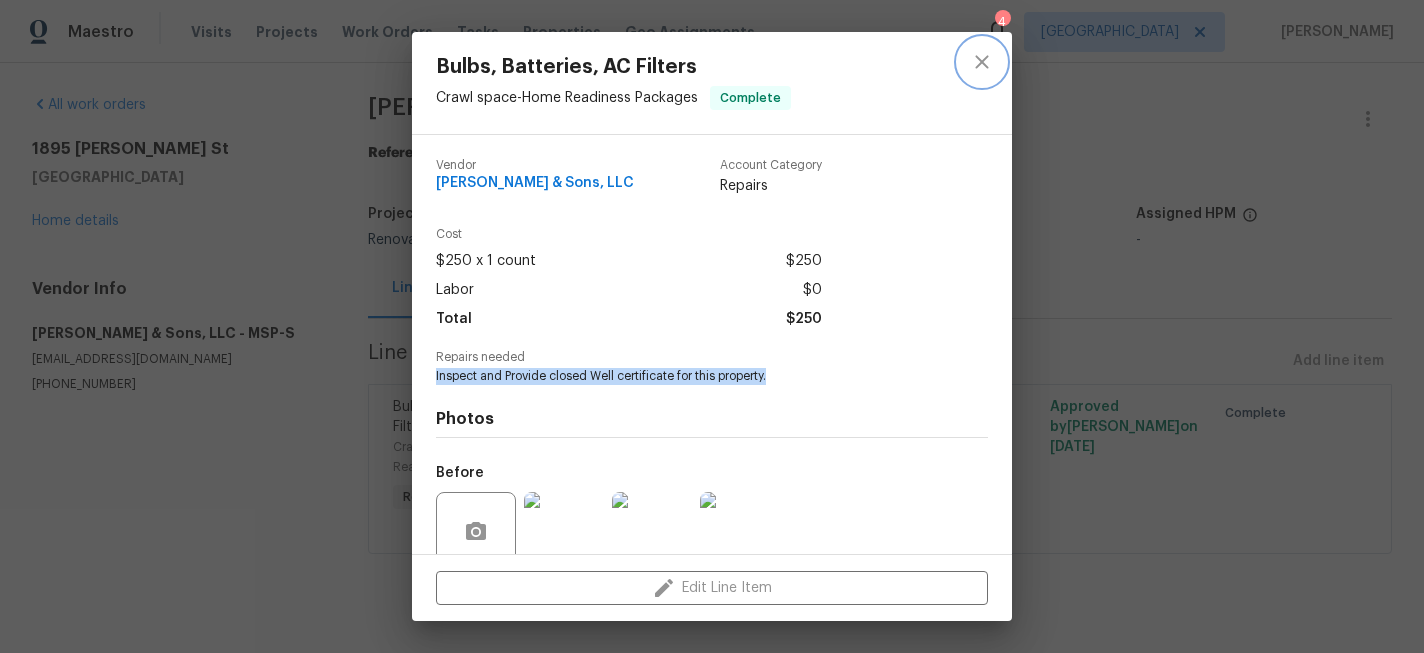 click 